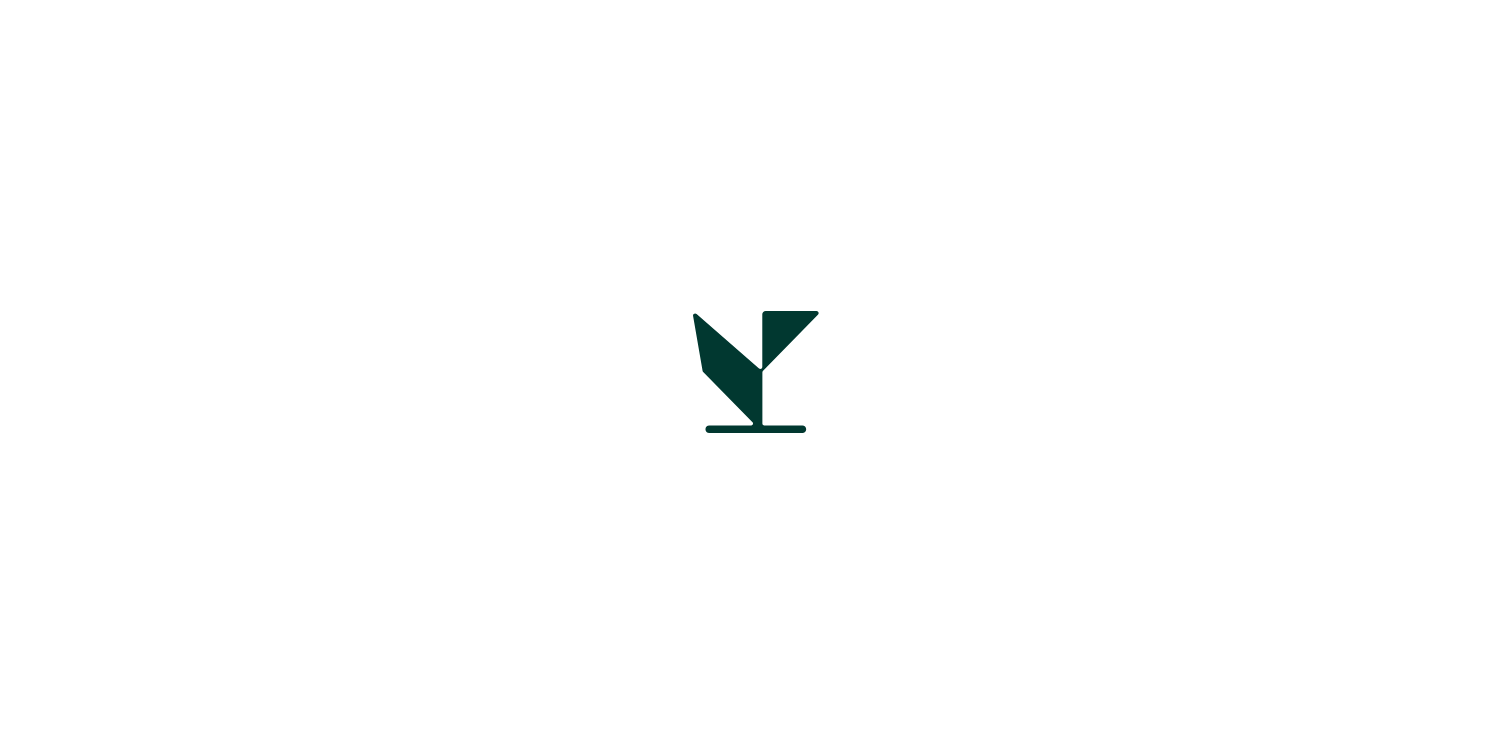 scroll, scrollTop: 0, scrollLeft: 0, axis: both 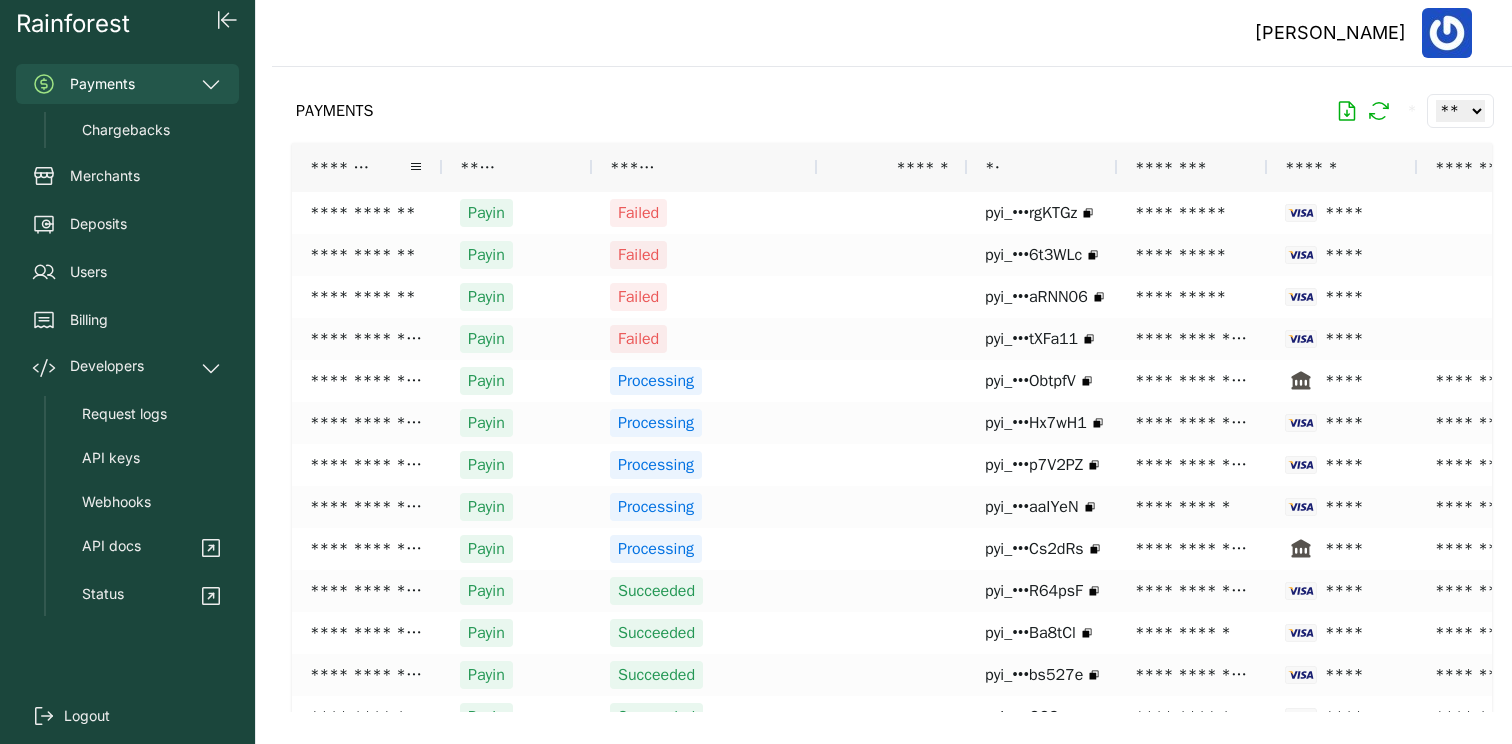 click on "*******" at bounding box center [341, 167] 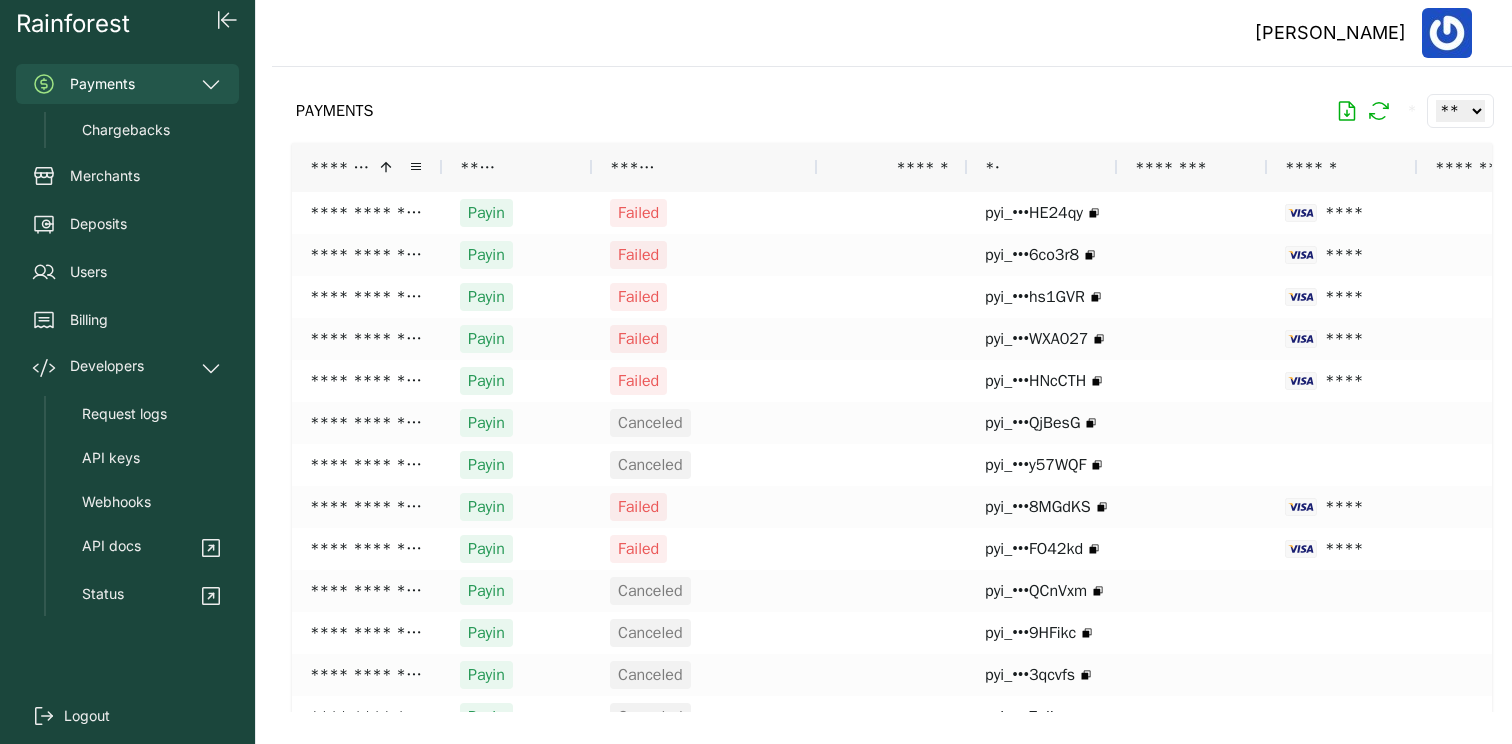 click on "*******" at bounding box center [341, 167] 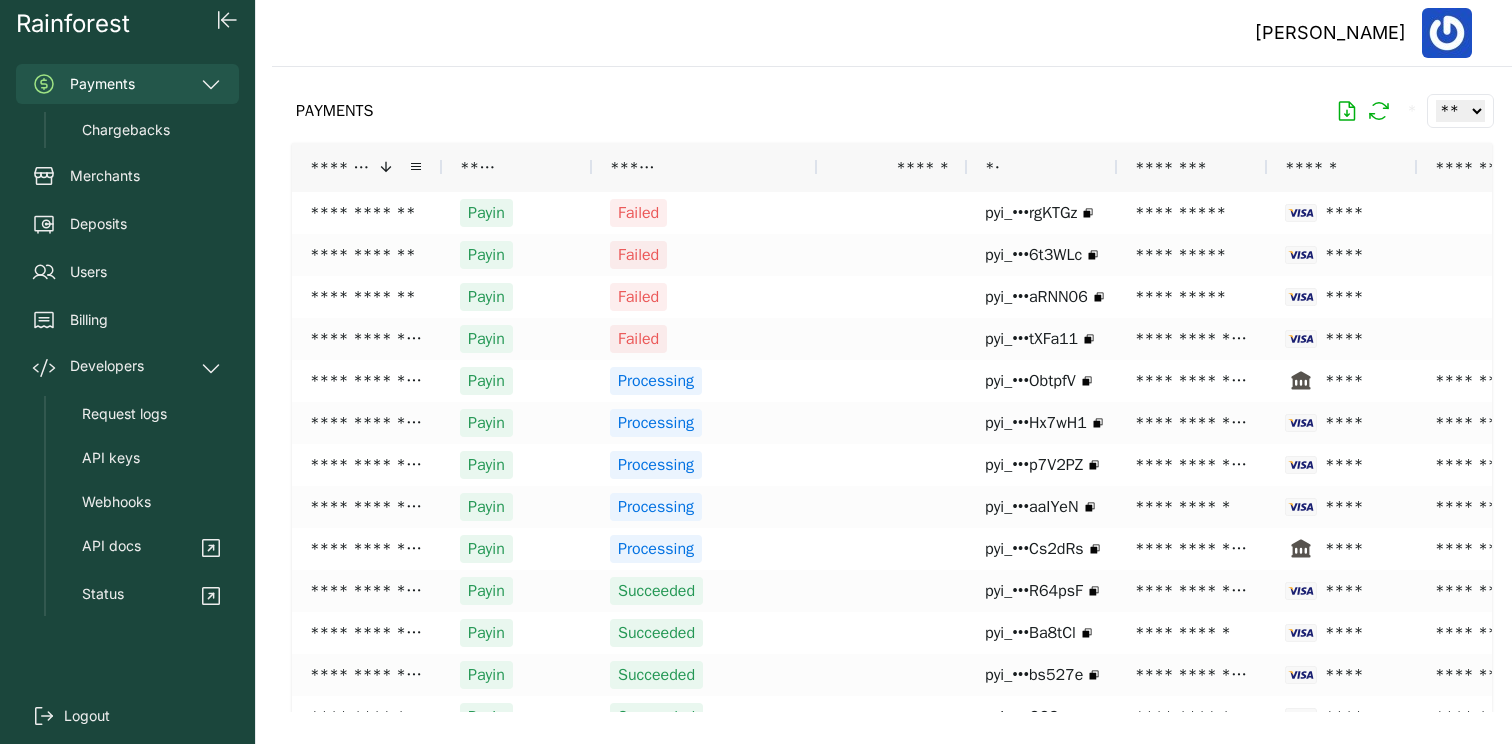 click on "*******
*" at bounding box center (367, 167) 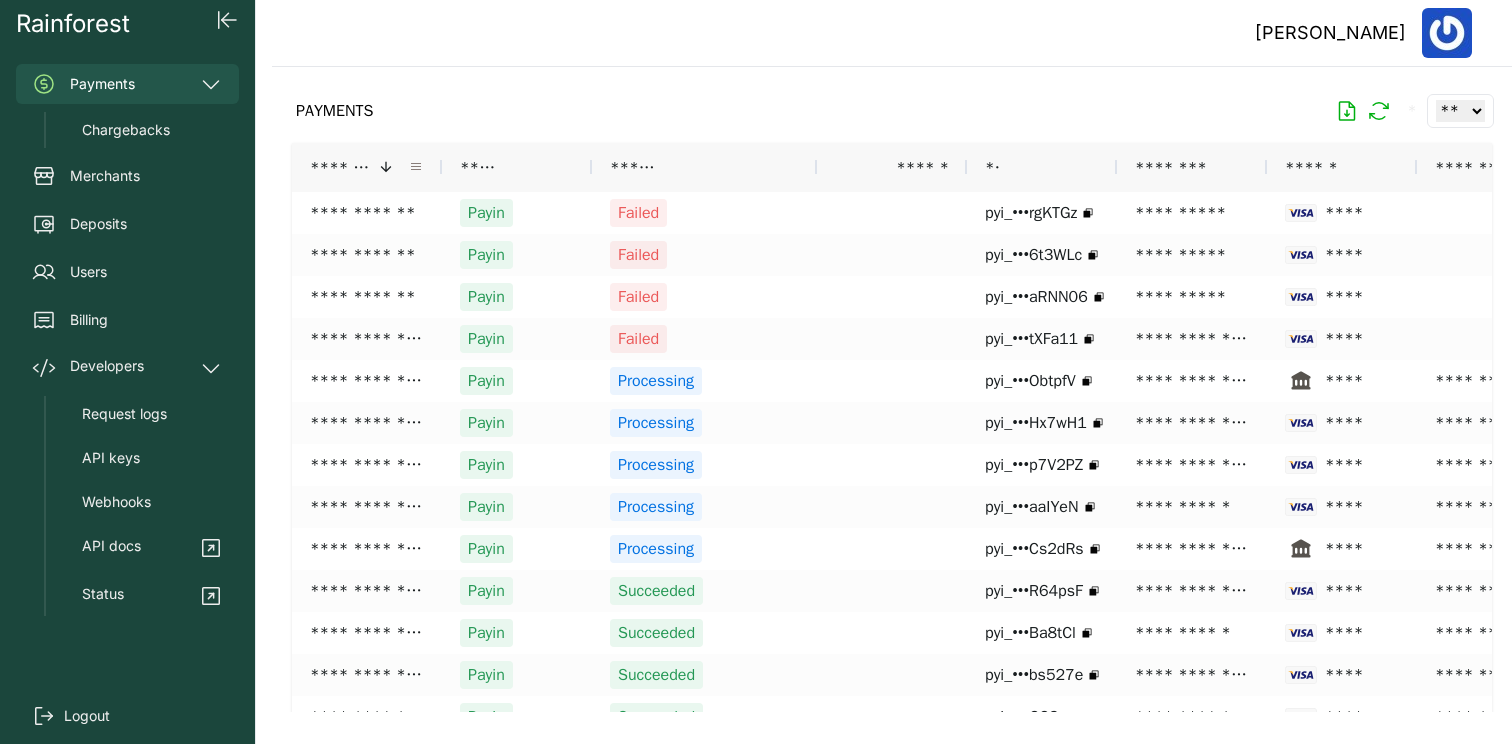 click at bounding box center (416, 167) 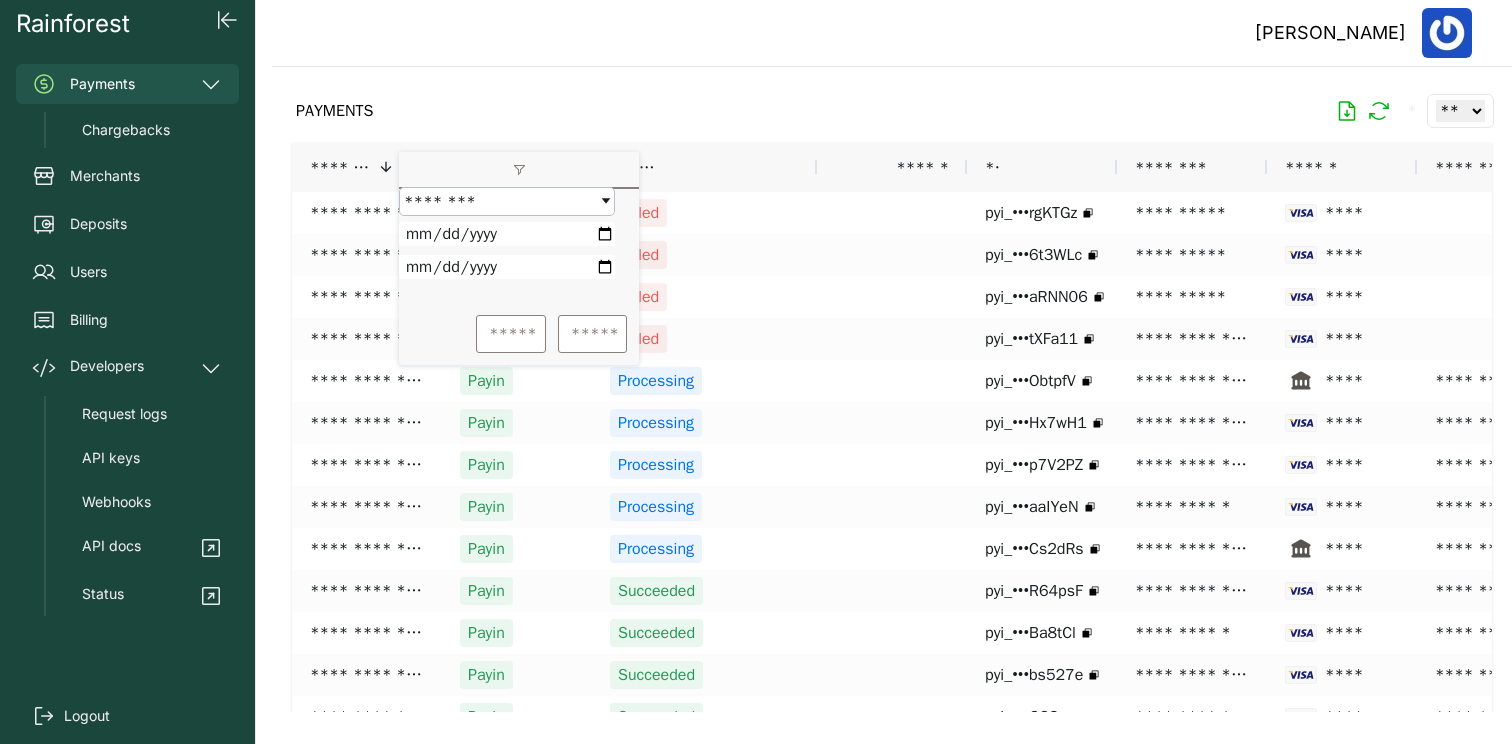 click at bounding box center (507, 234) 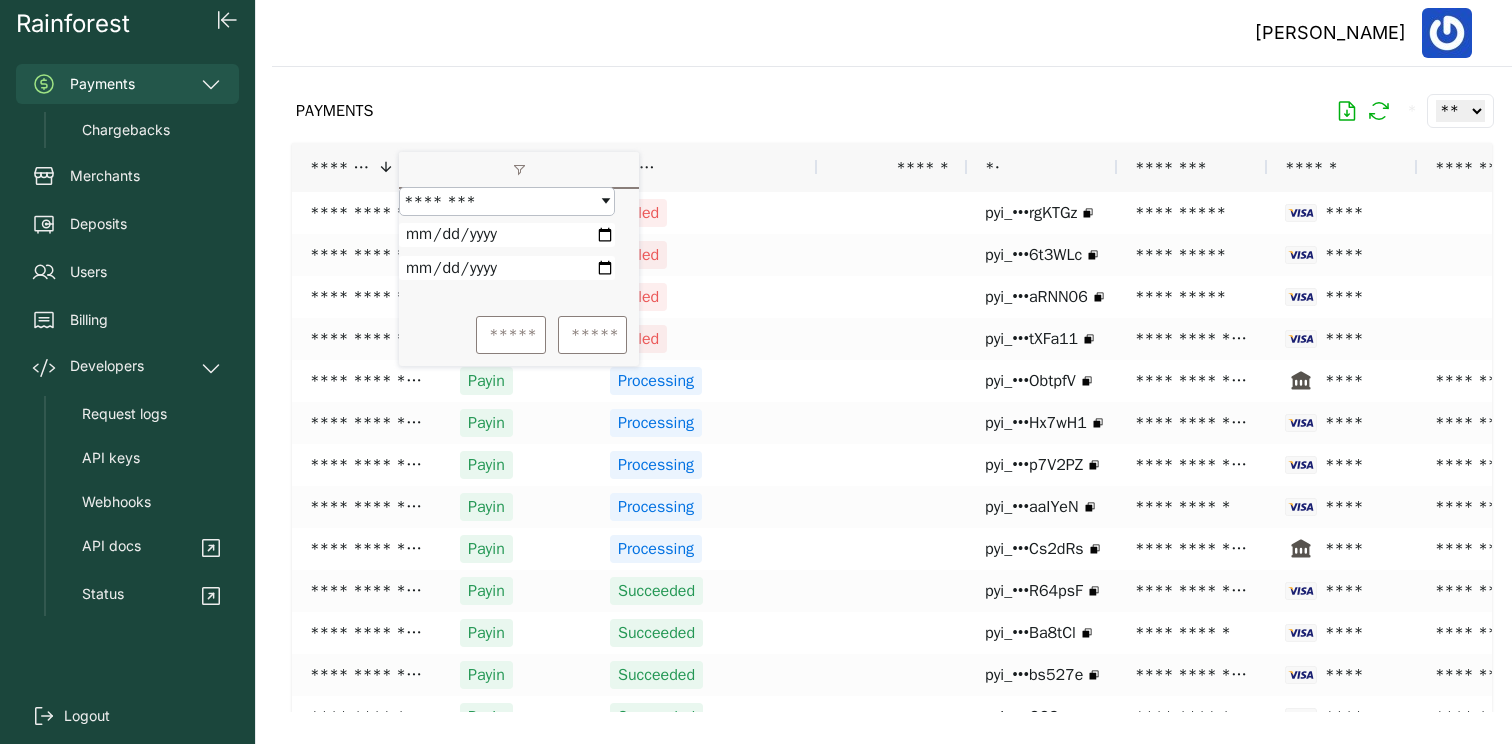 click at bounding box center (507, 235) 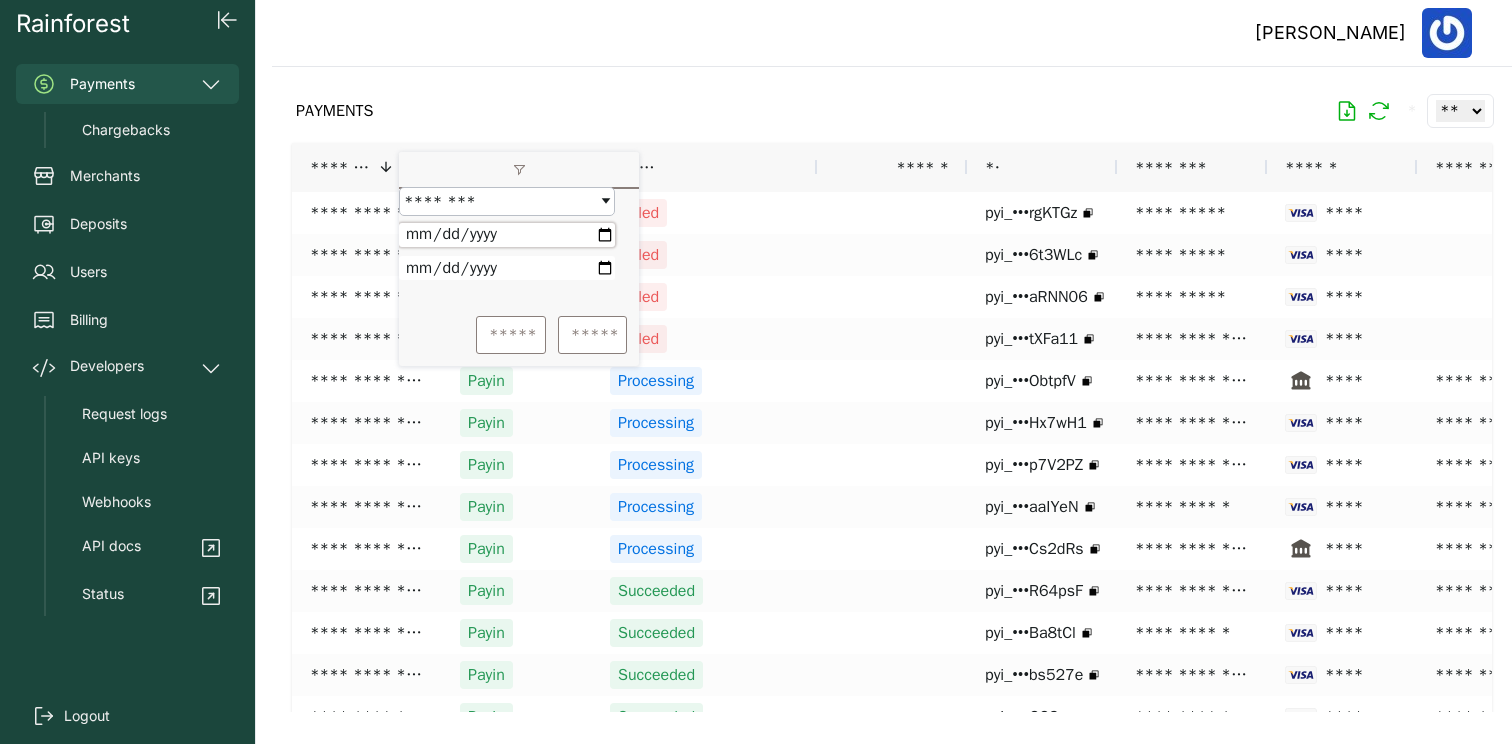 click at bounding box center [507, 235] 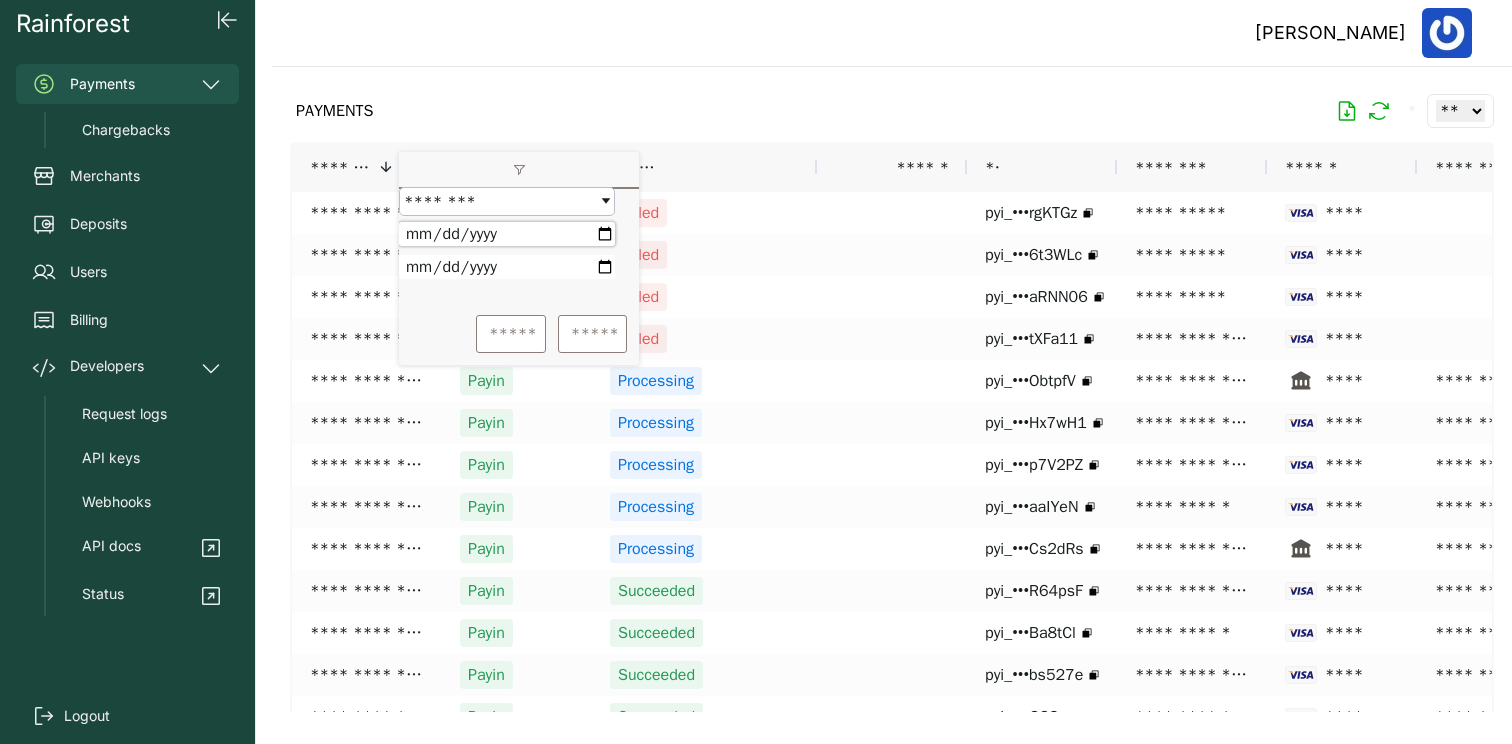 click at bounding box center [507, 267] 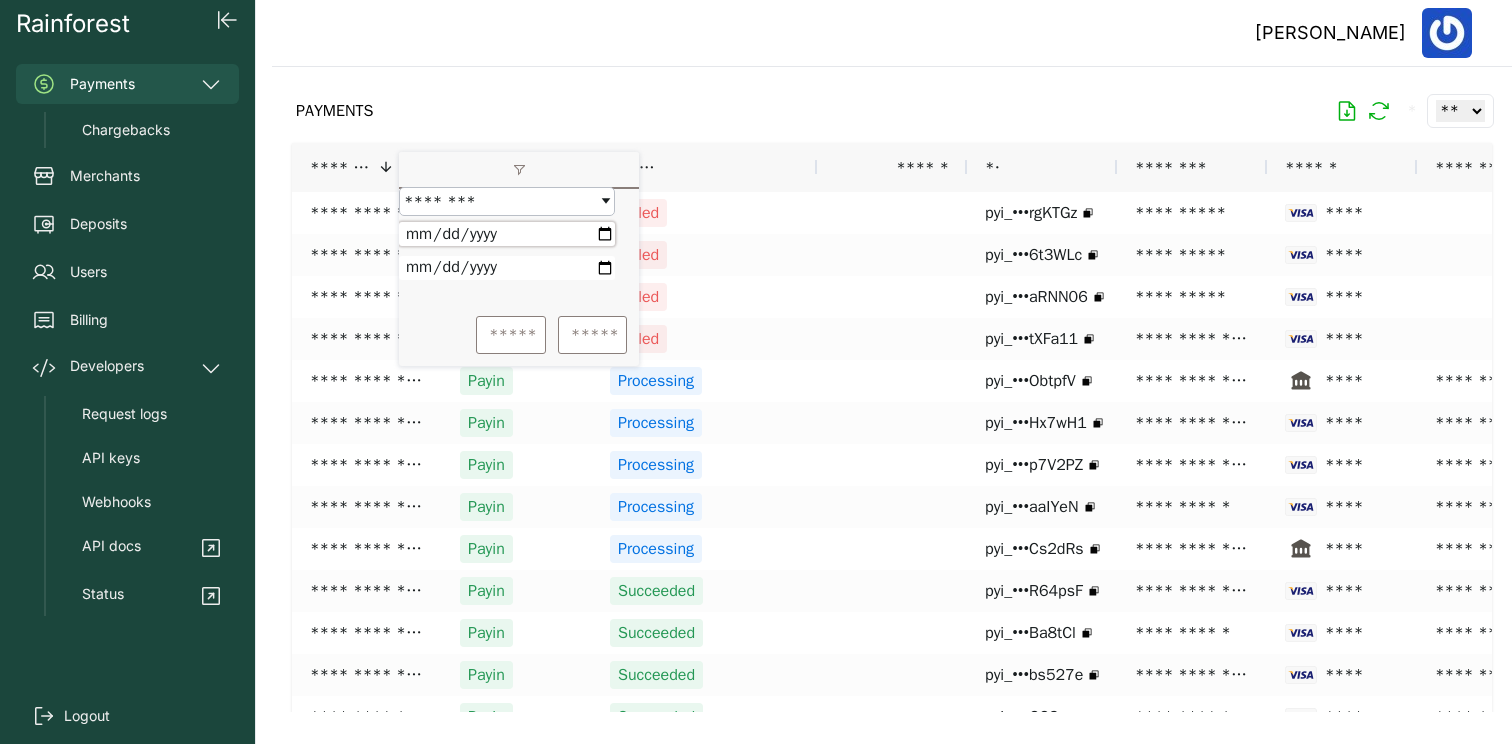 click at bounding box center [507, 268] 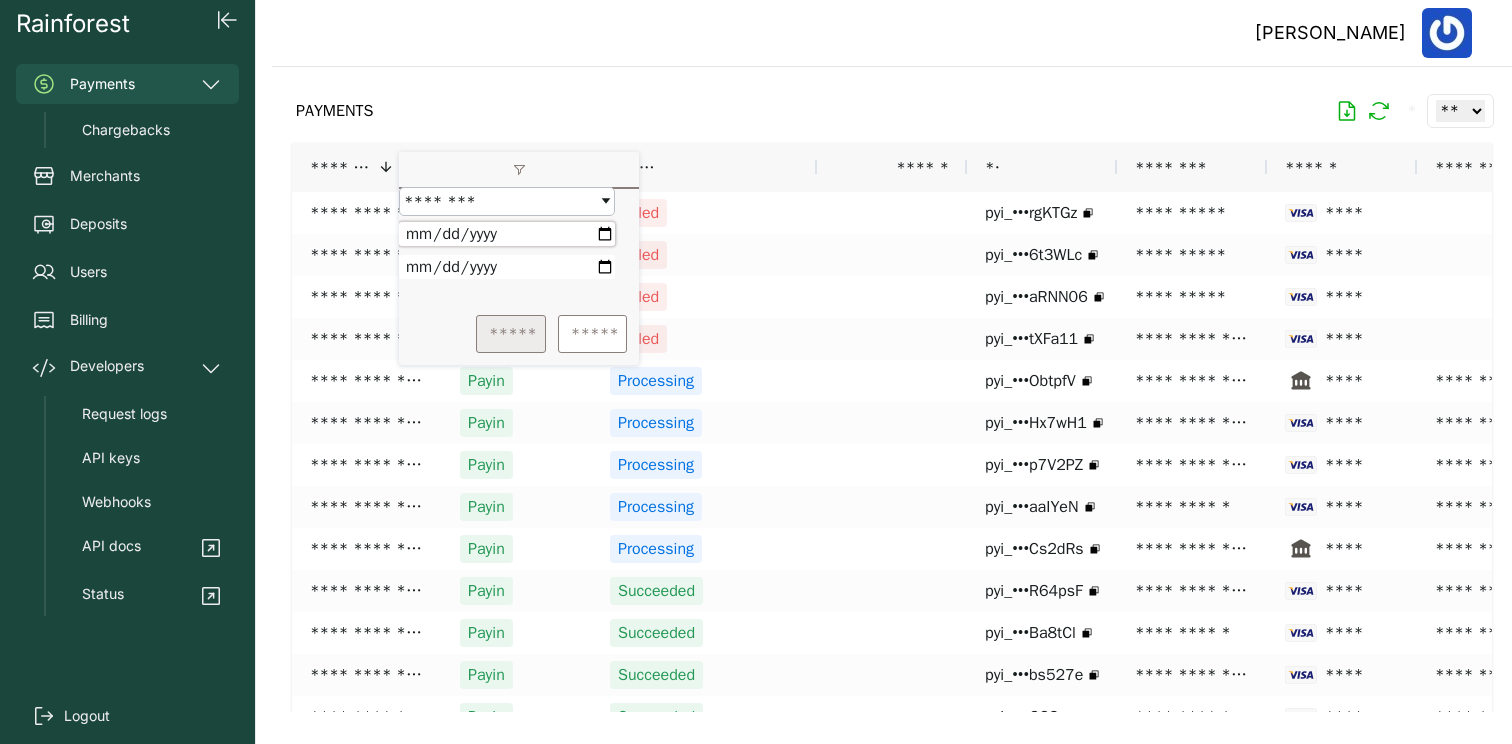 click on "*****" at bounding box center [511, 334] 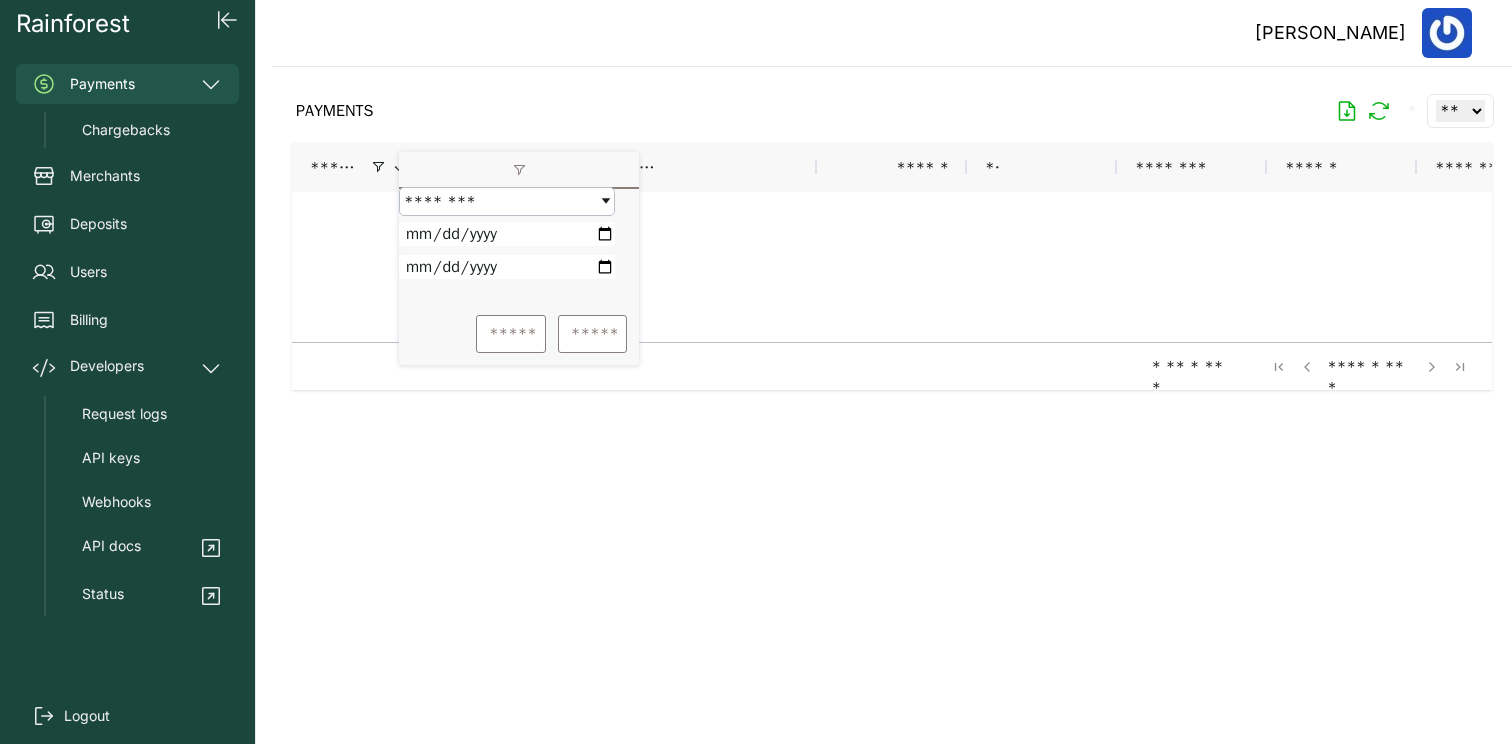click at bounding box center [892, 389] 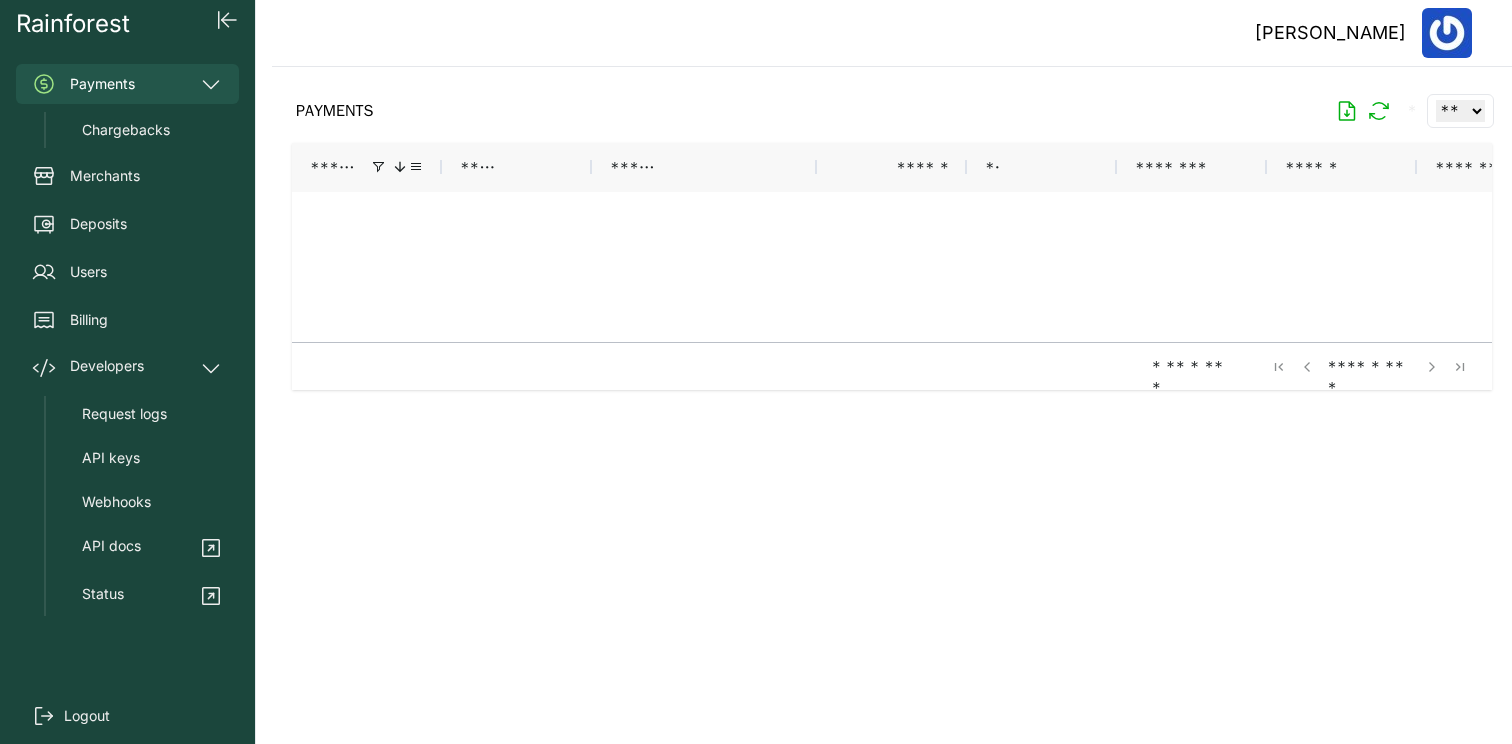 click at bounding box center (400, 167) 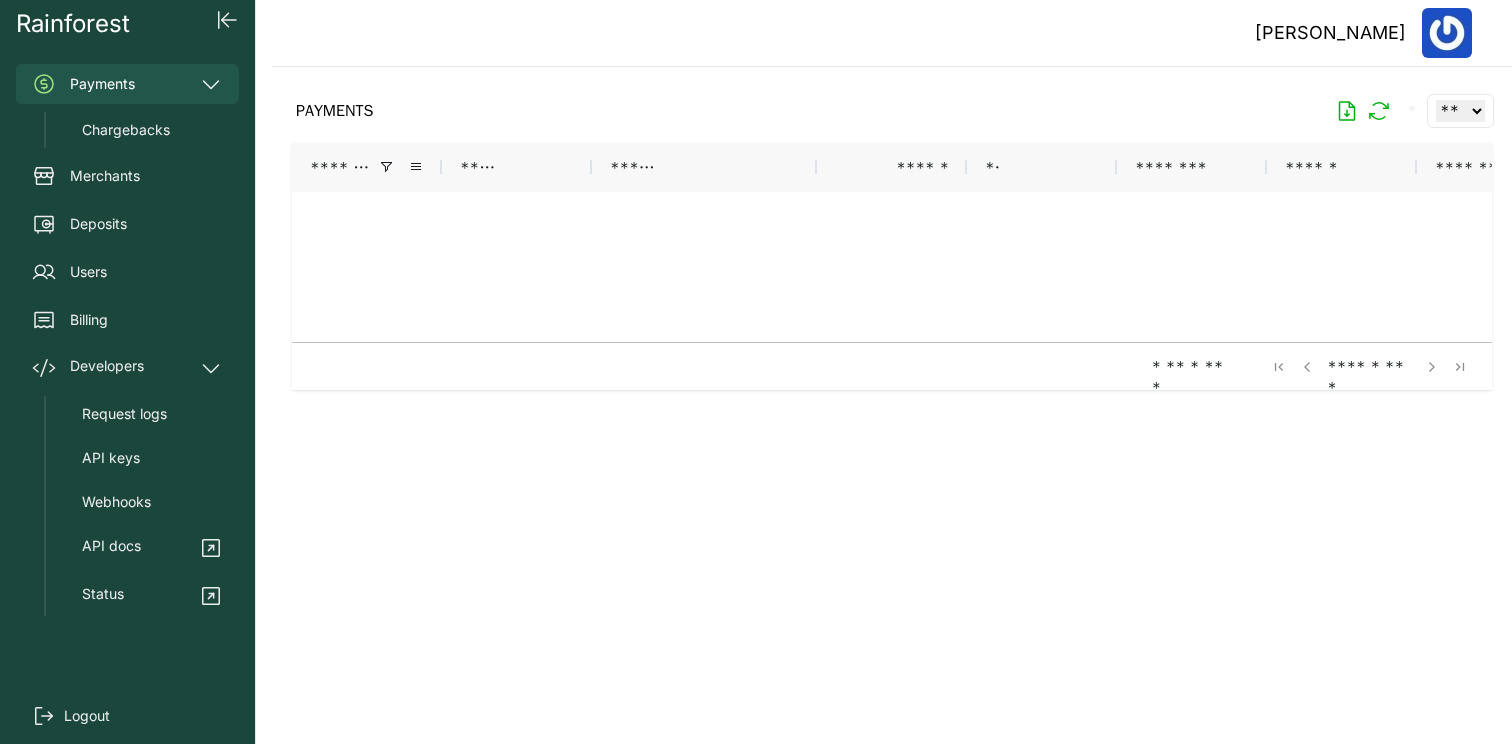 click on "*******" at bounding box center (367, 167) 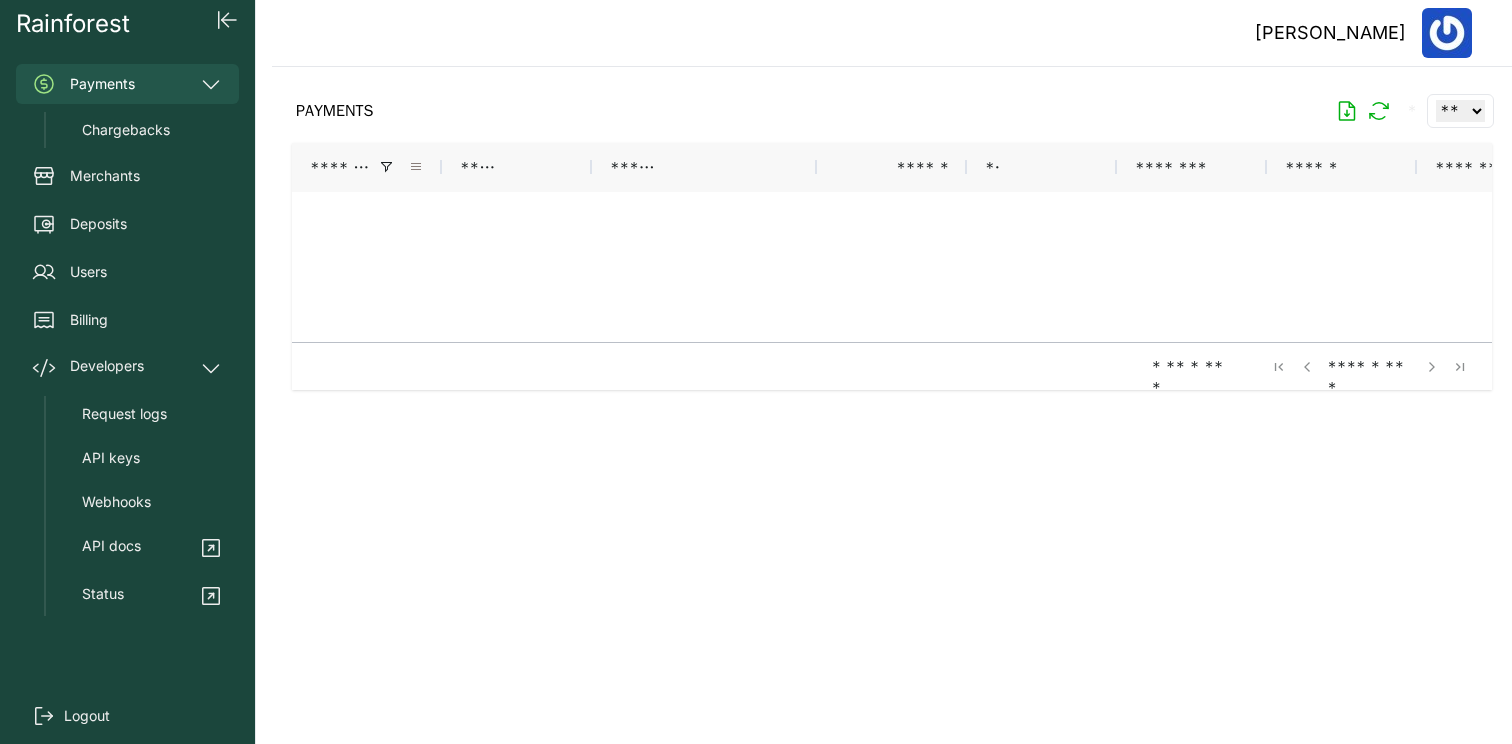 click at bounding box center (416, 167) 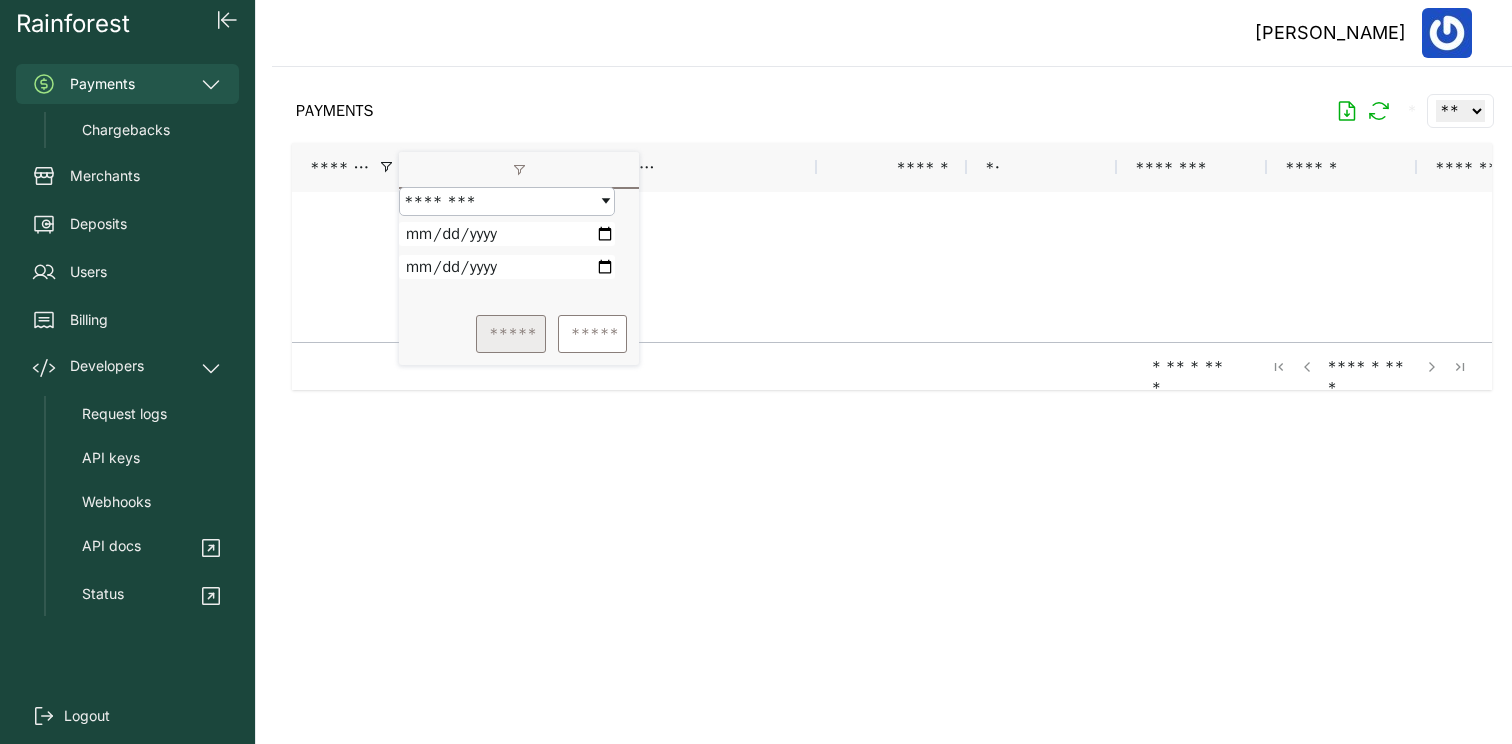 click on "*****" at bounding box center (511, 334) 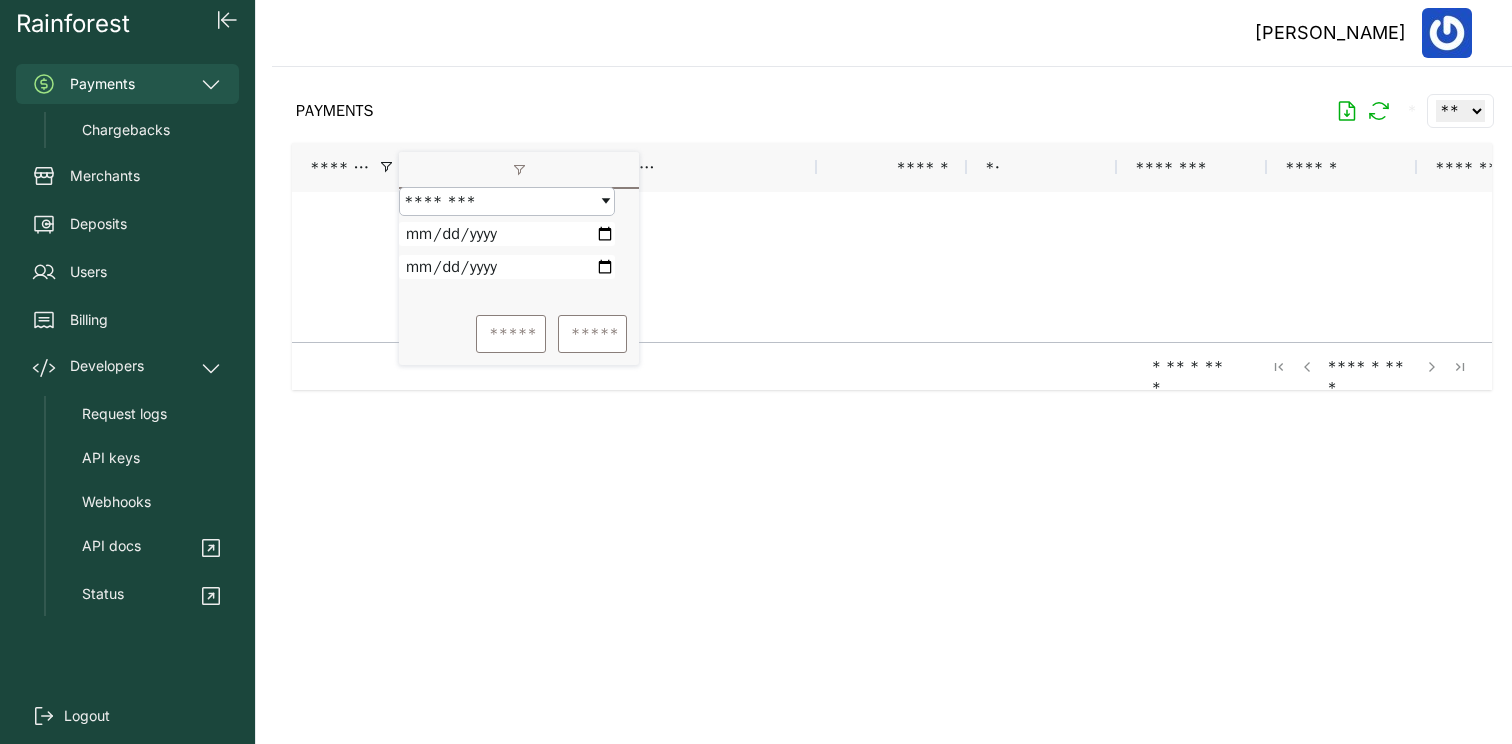click on "**********" at bounding box center (507, 234) 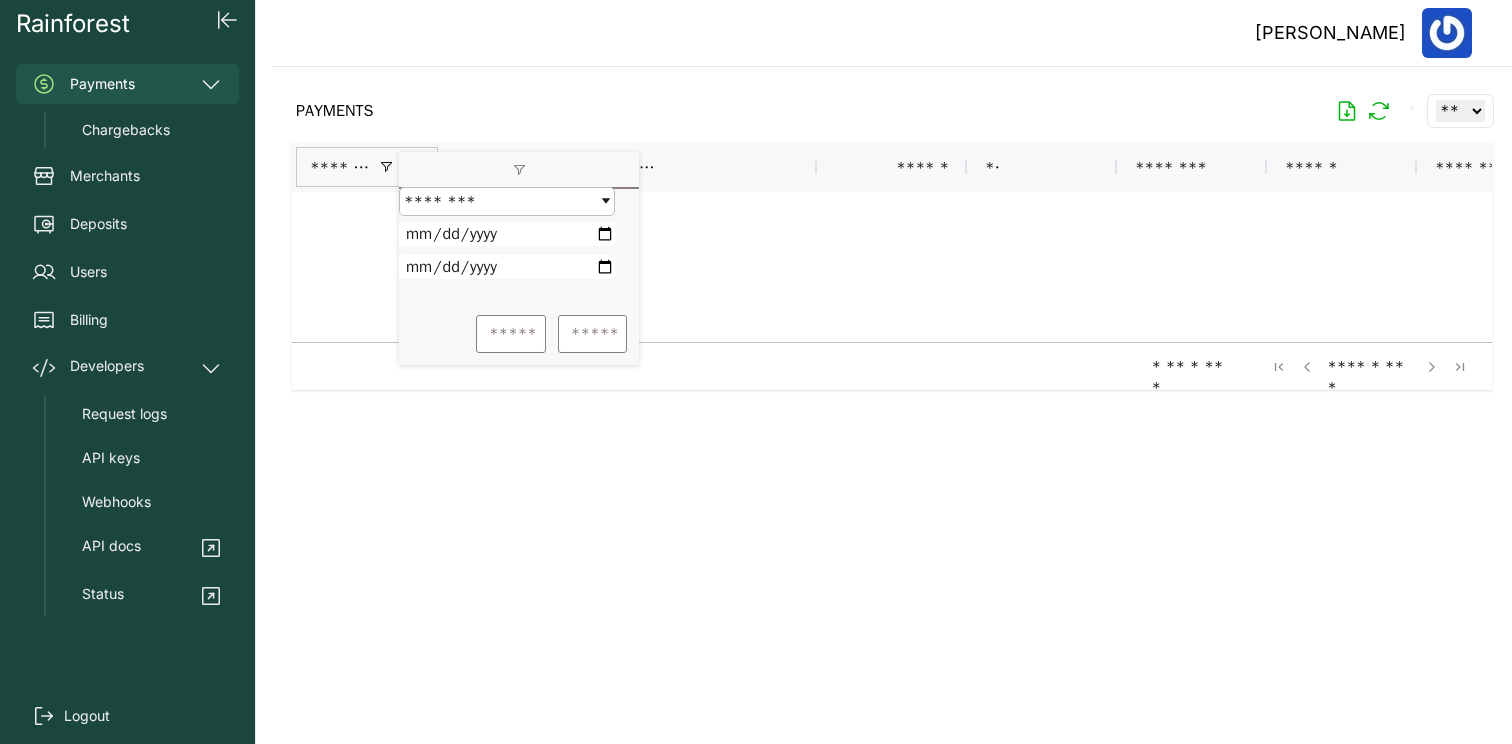 click on "**********" at bounding box center (507, 234) 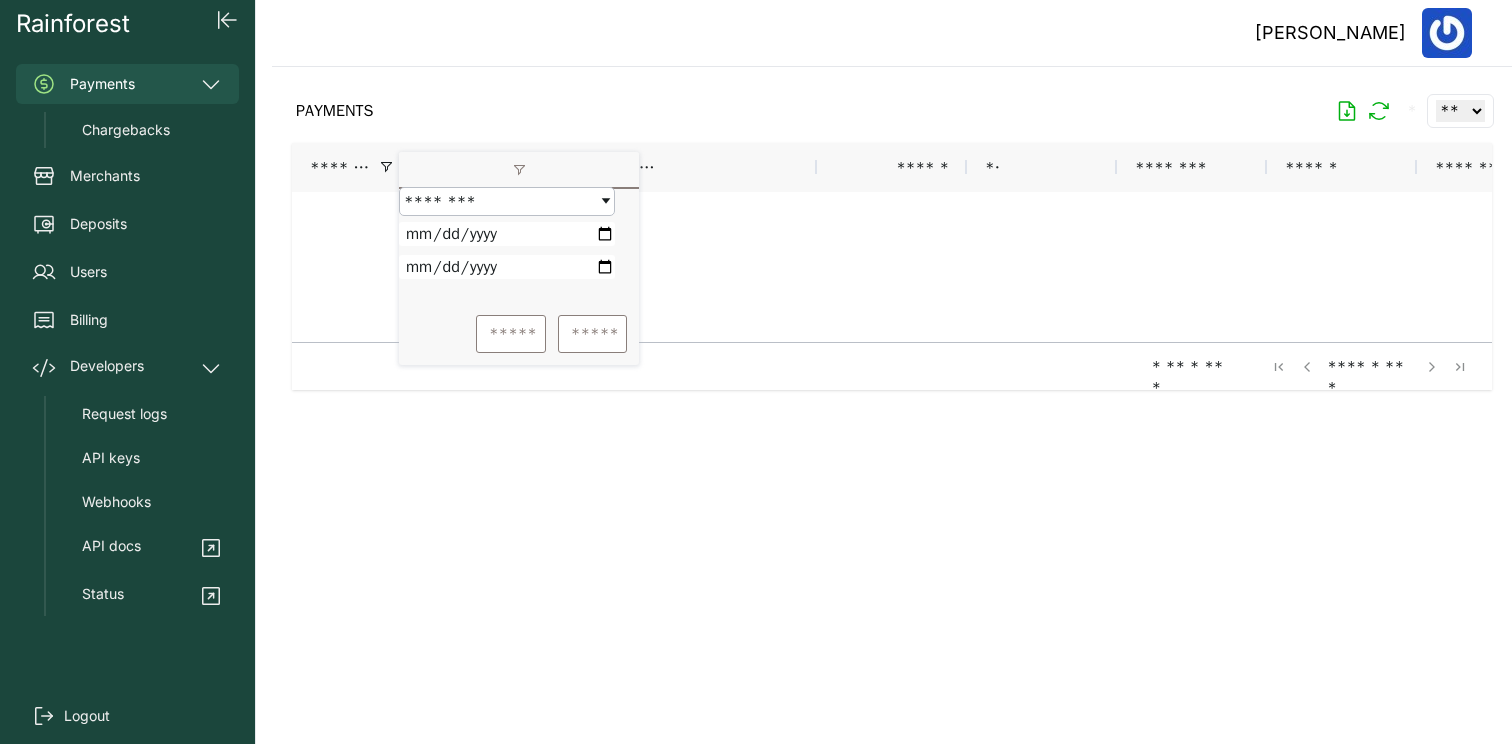 type on "**********" 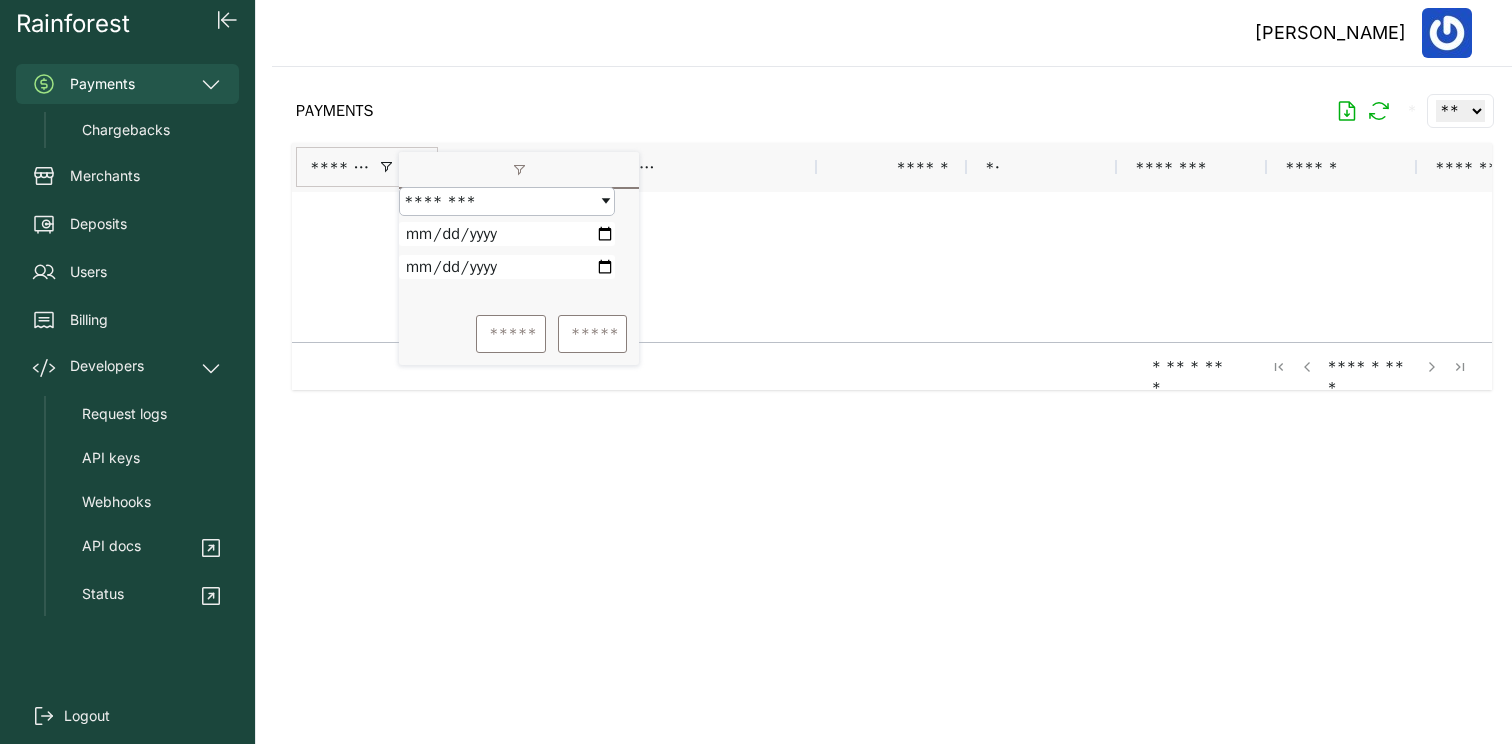 type on "**********" 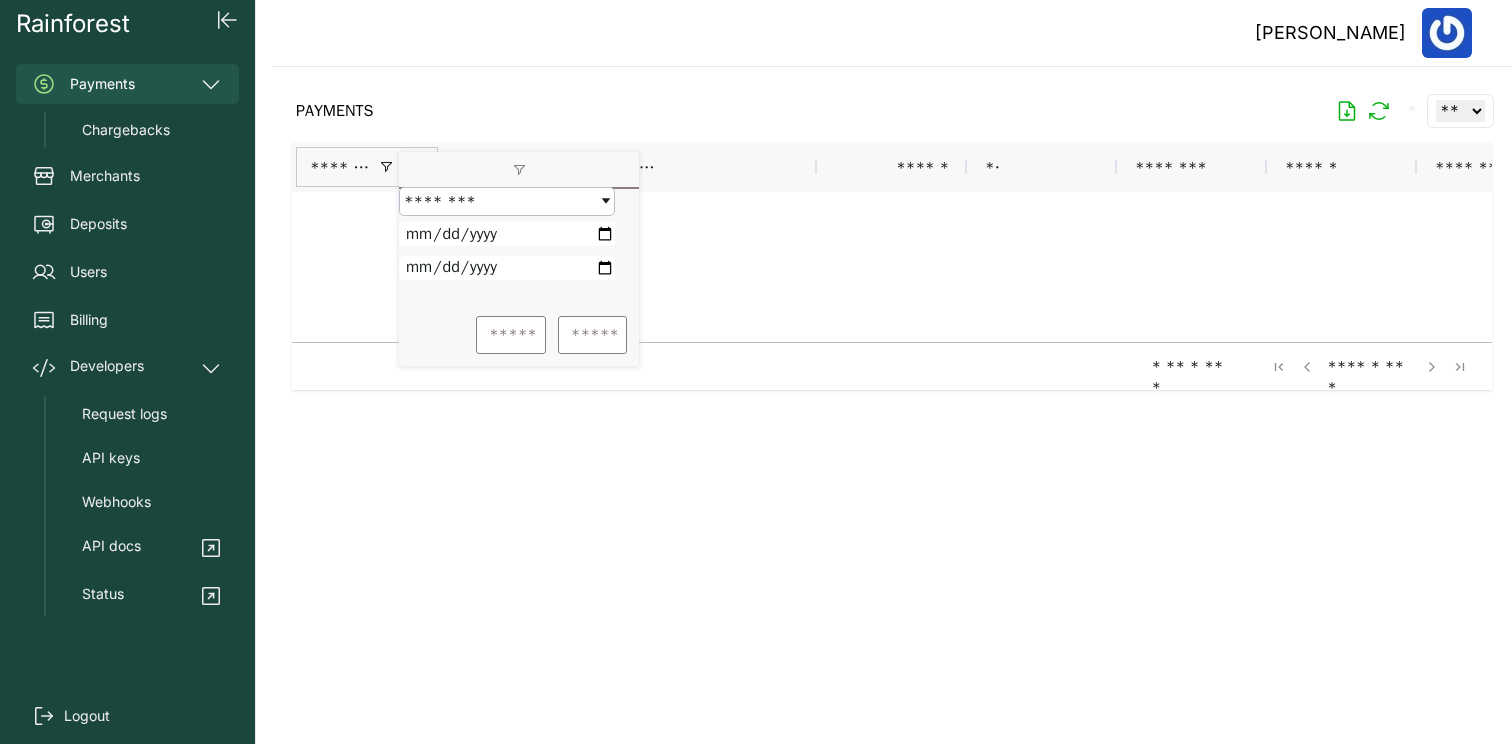 type on "**********" 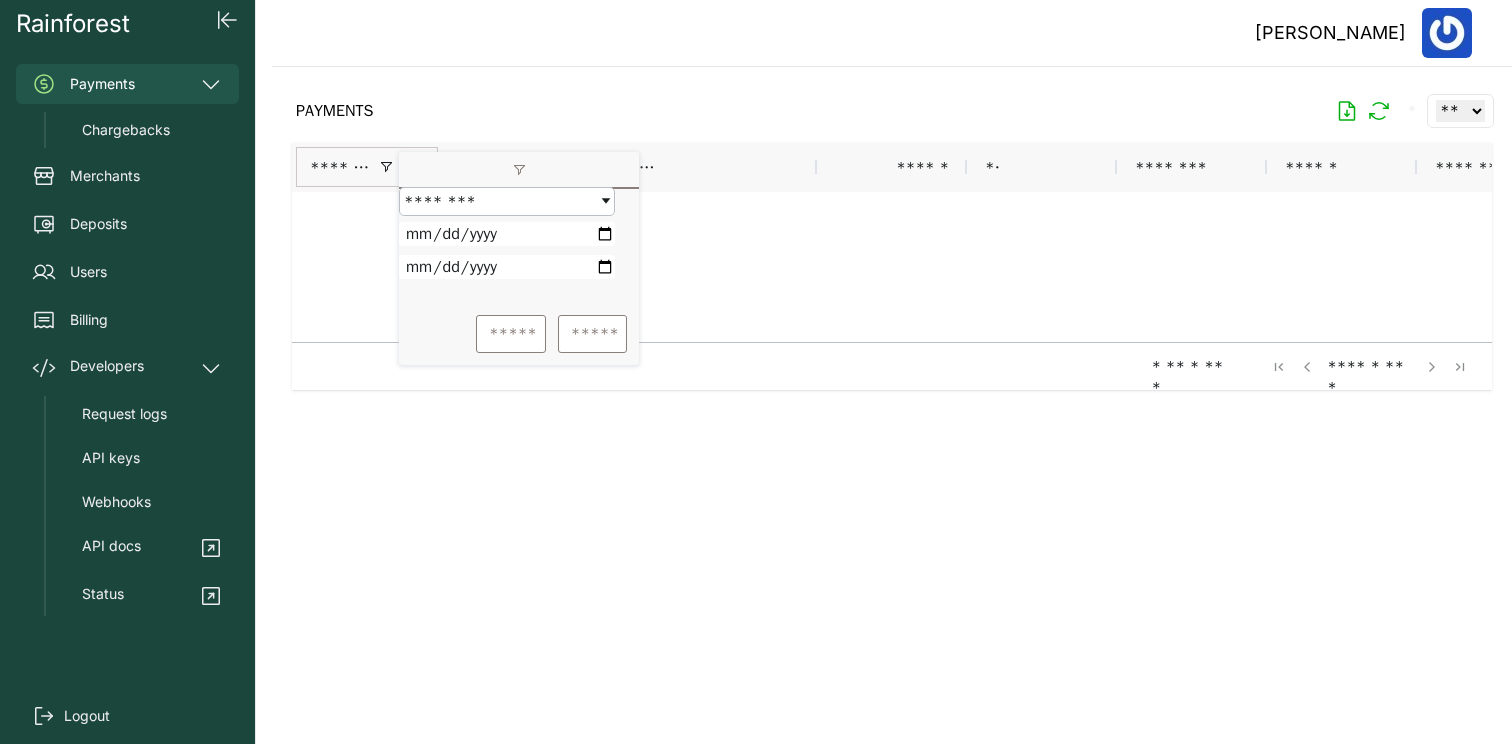 click on "**********" at bounding box center (507, 267) 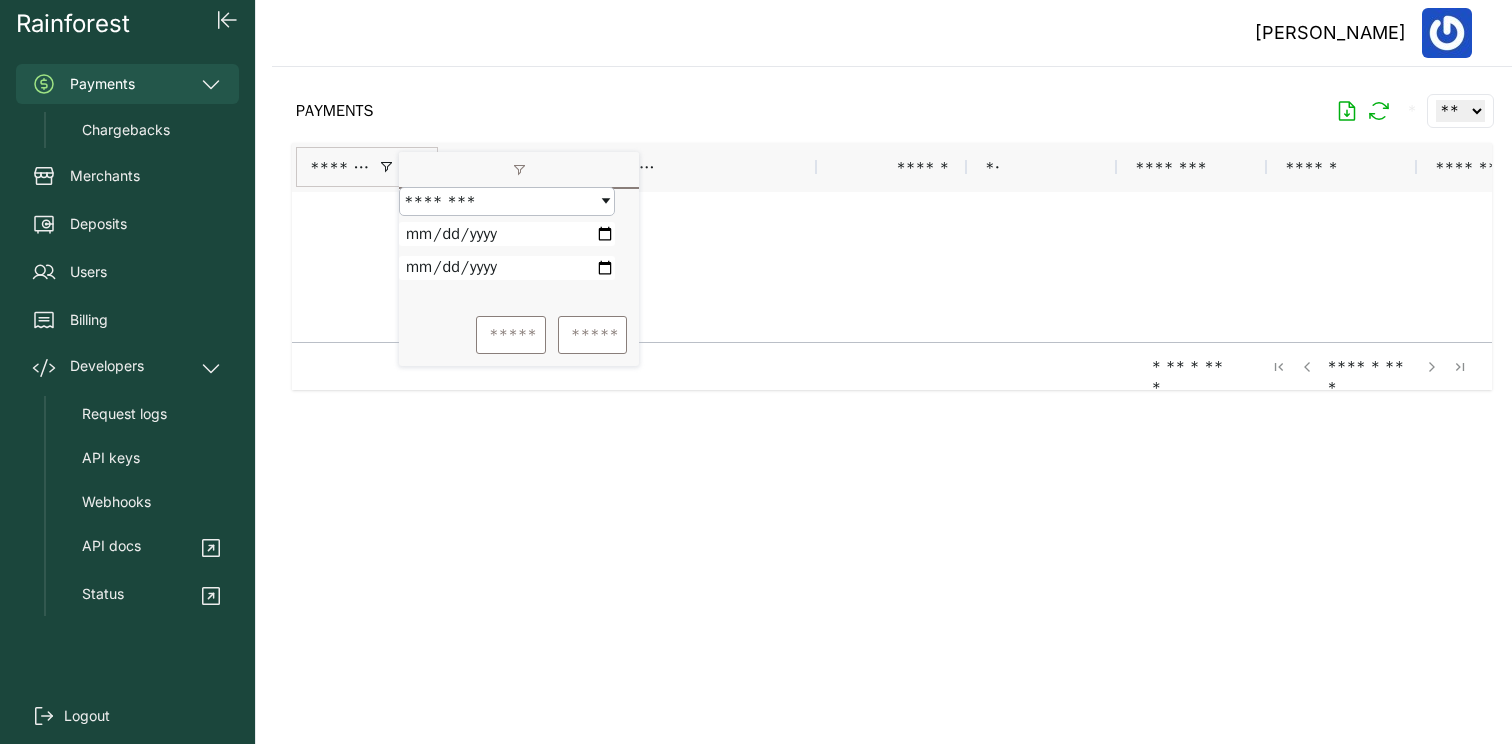 type on "**********" 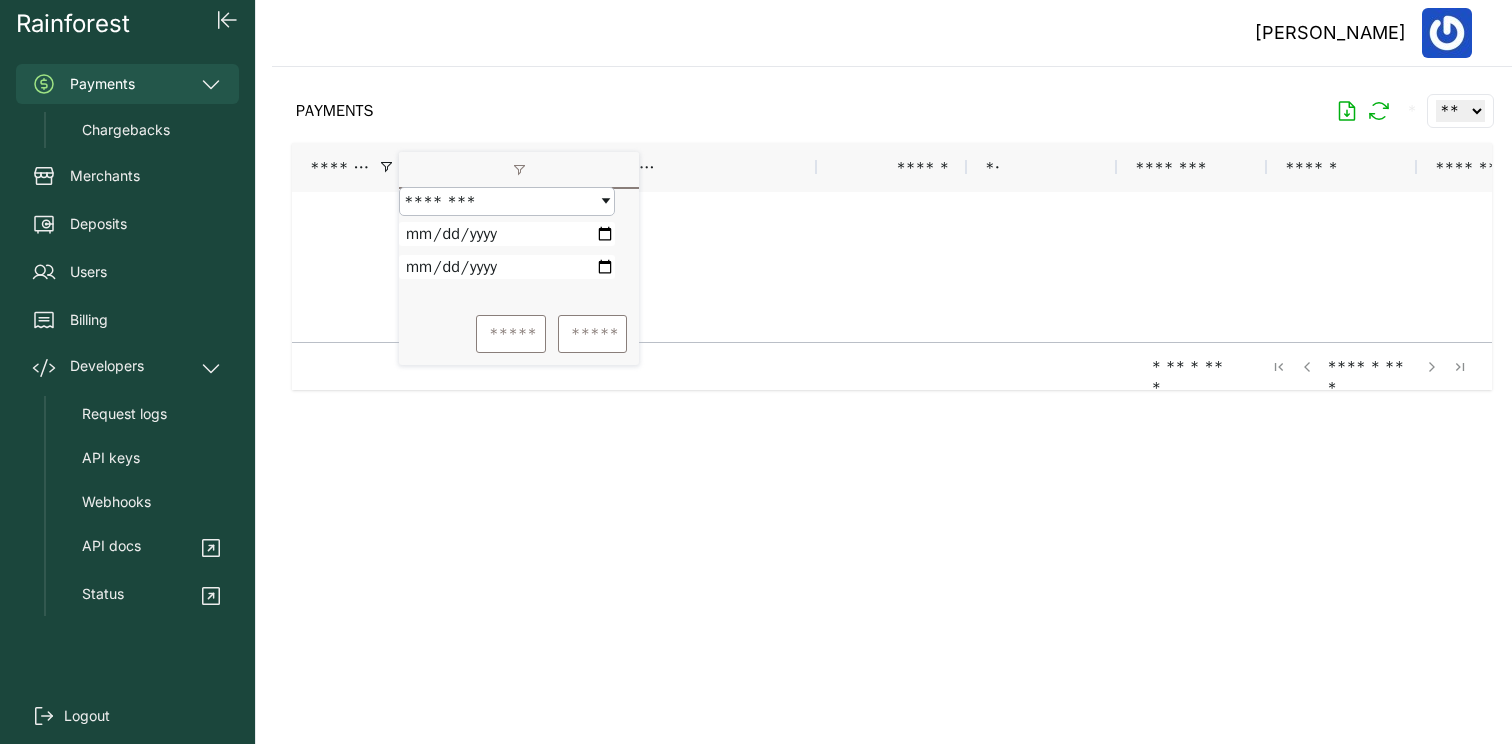 click on "**********" at bounding box center (519, 246) 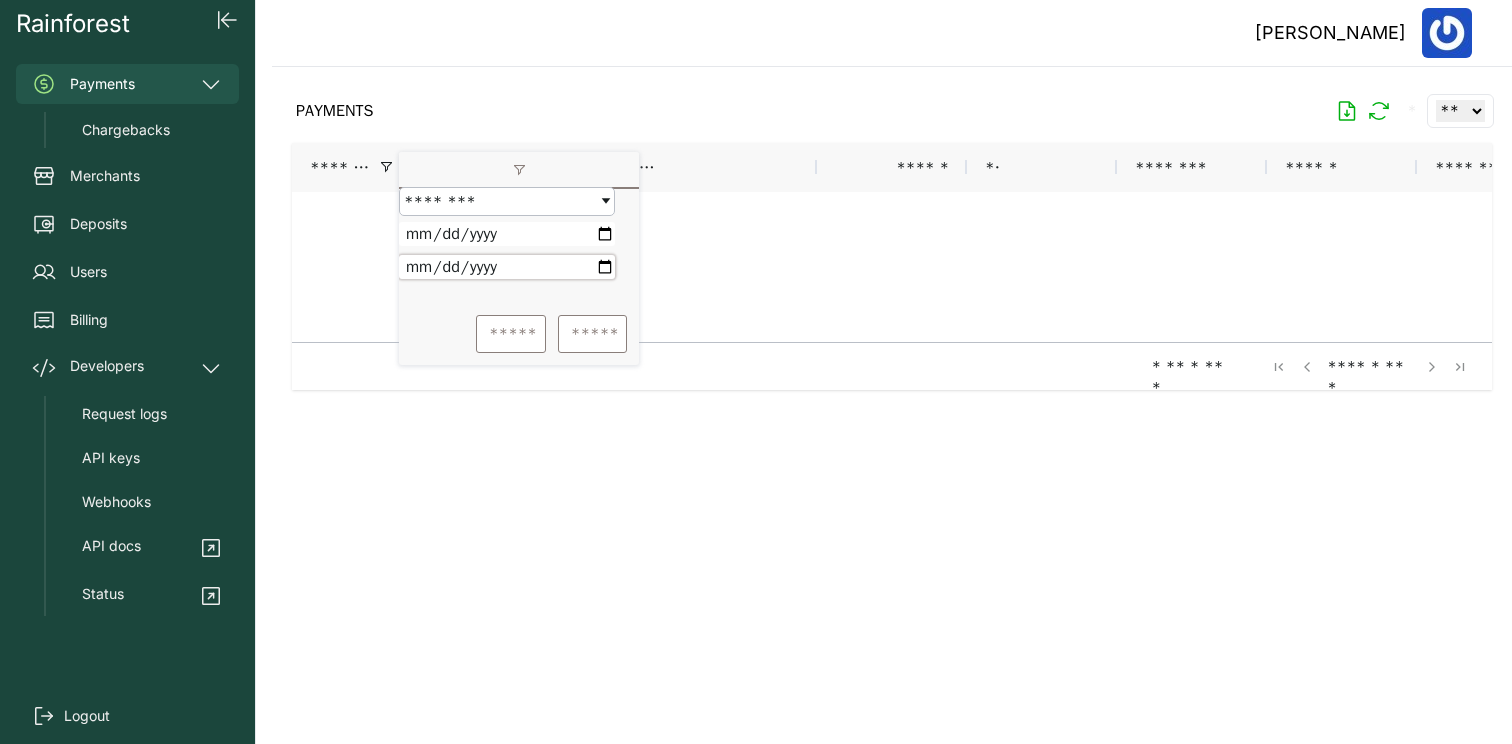 click on "**********" at bounding box center (507, 267) 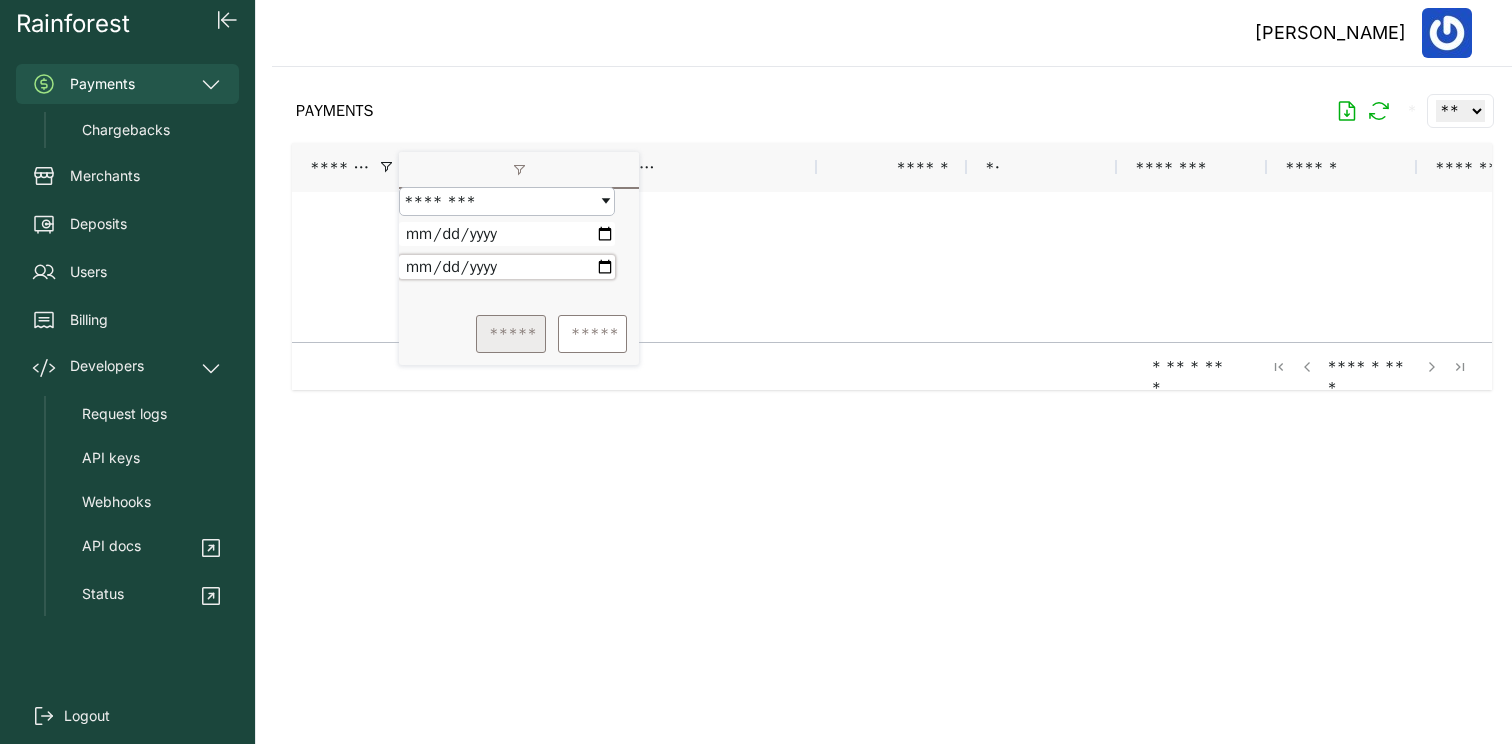 click on "*****" at bounding box center (511, 334) 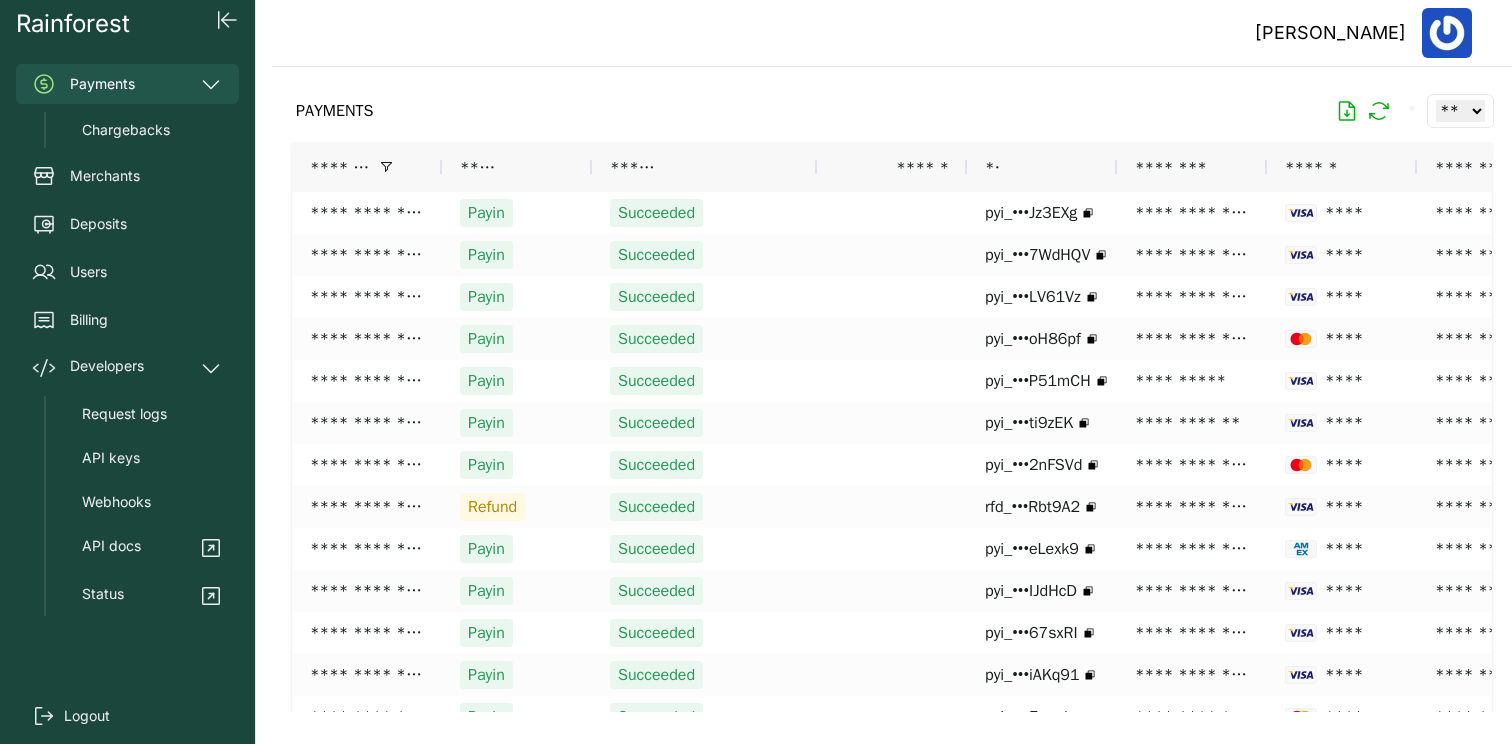click at bounding box center (892, 389) 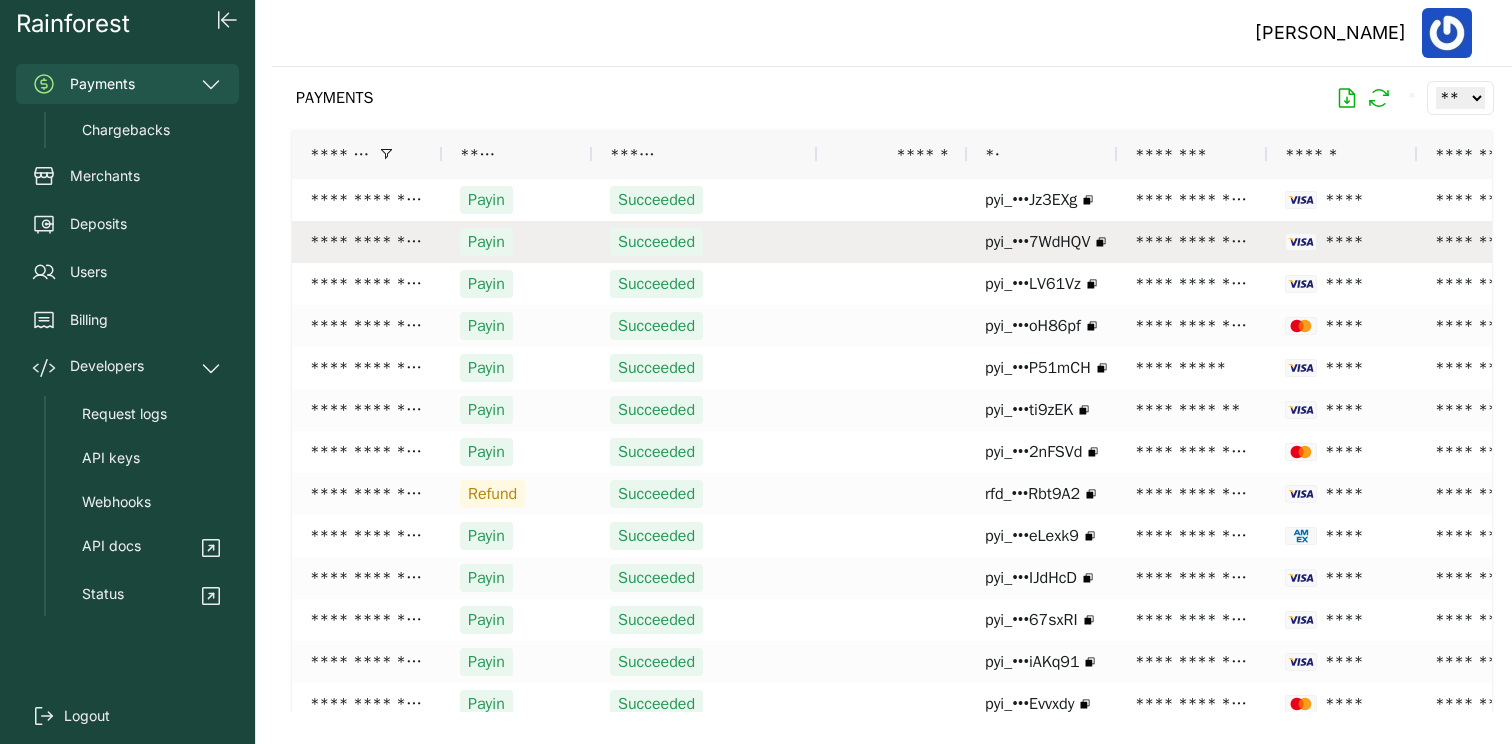scroll, scrollTop: 0, scrollLeft: 0, axis: both 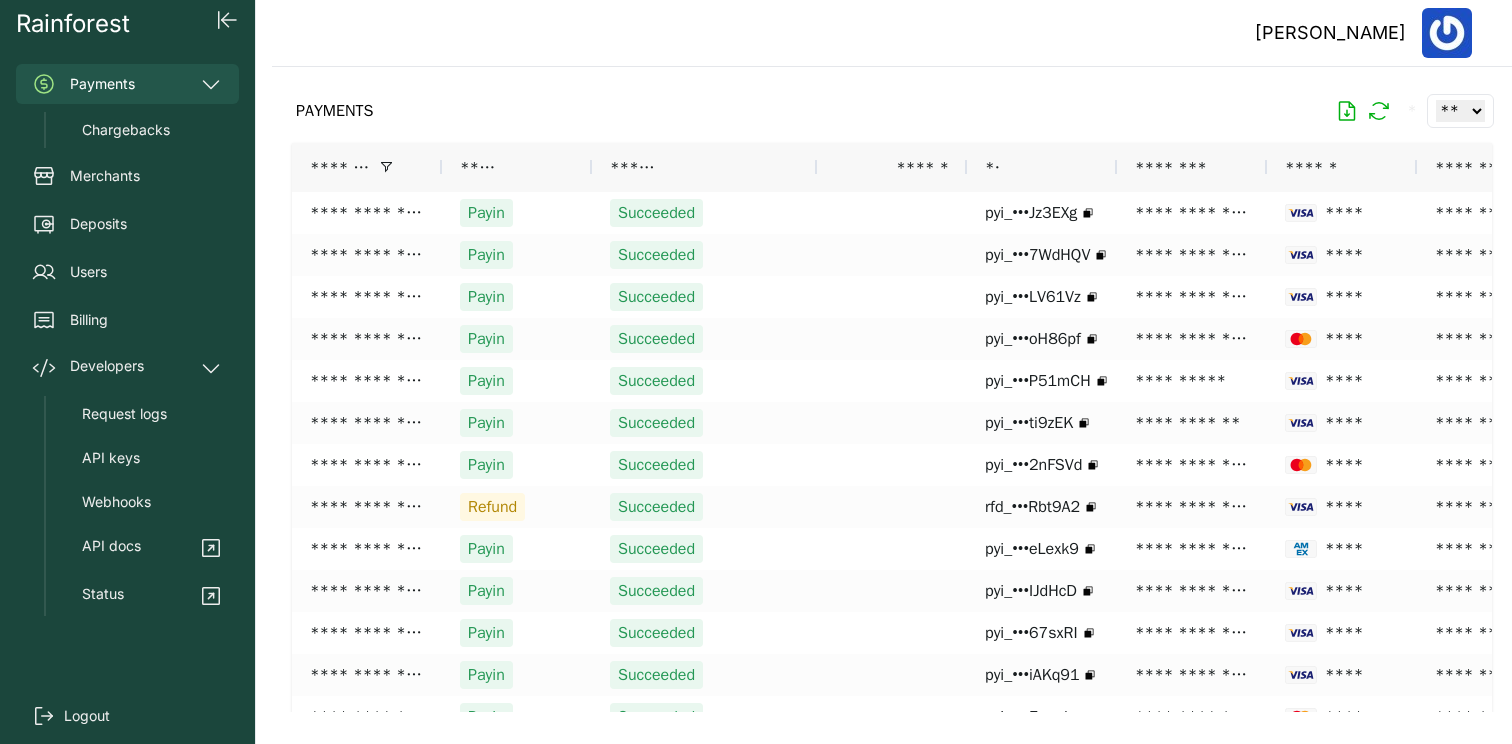 click on "******" at bounding box center (892, 167) 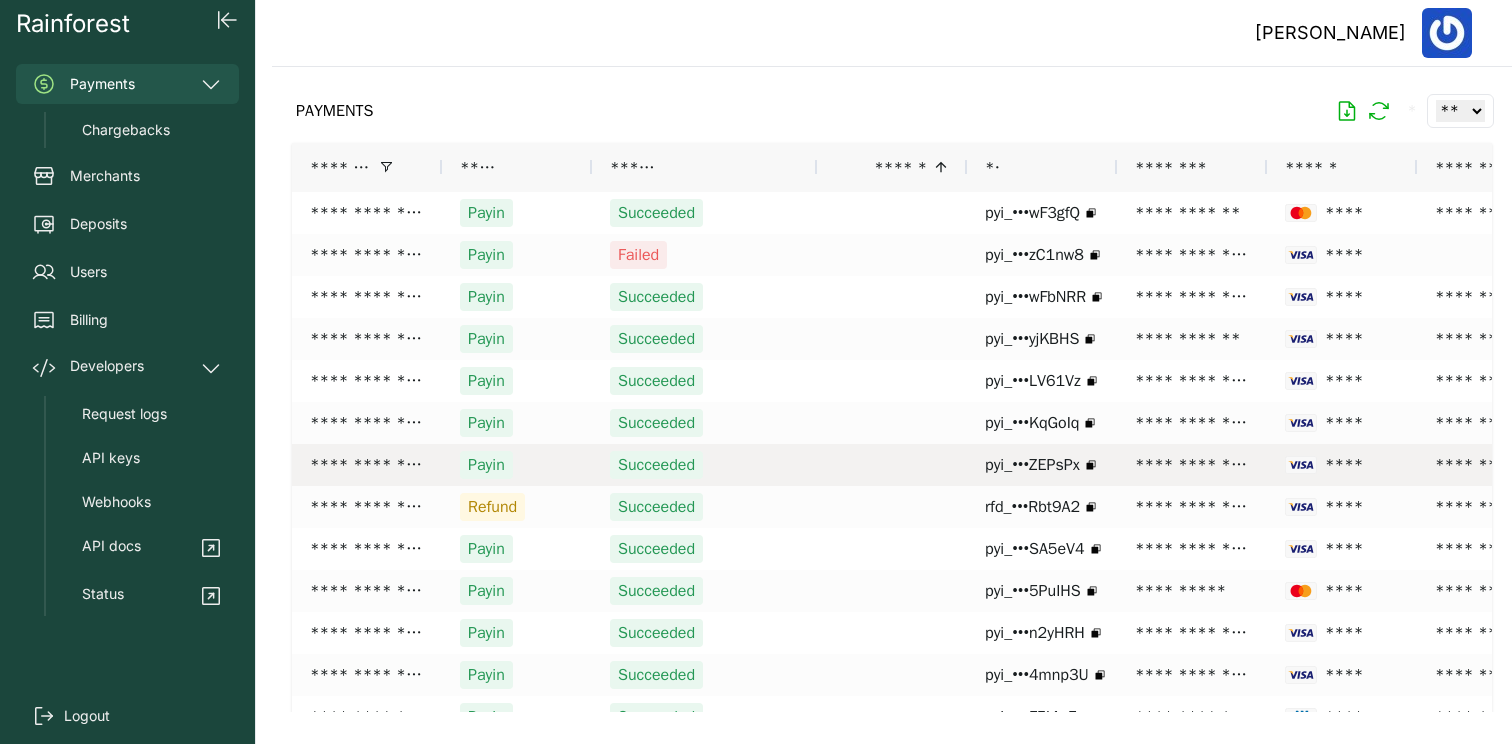 scroll, scrollTop: 158, scrollLeft: 0, axis: vertical 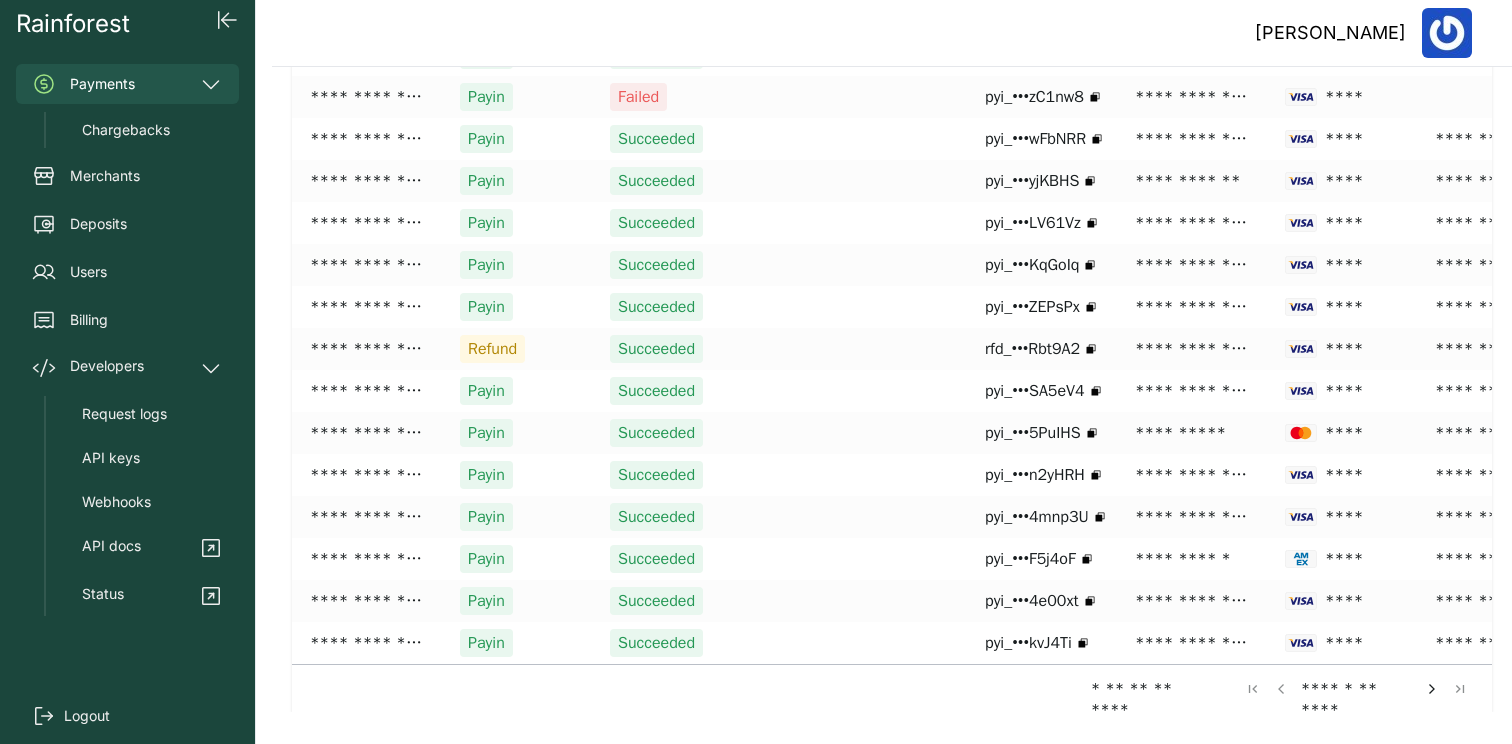 click at bounding box center [1432, 689] 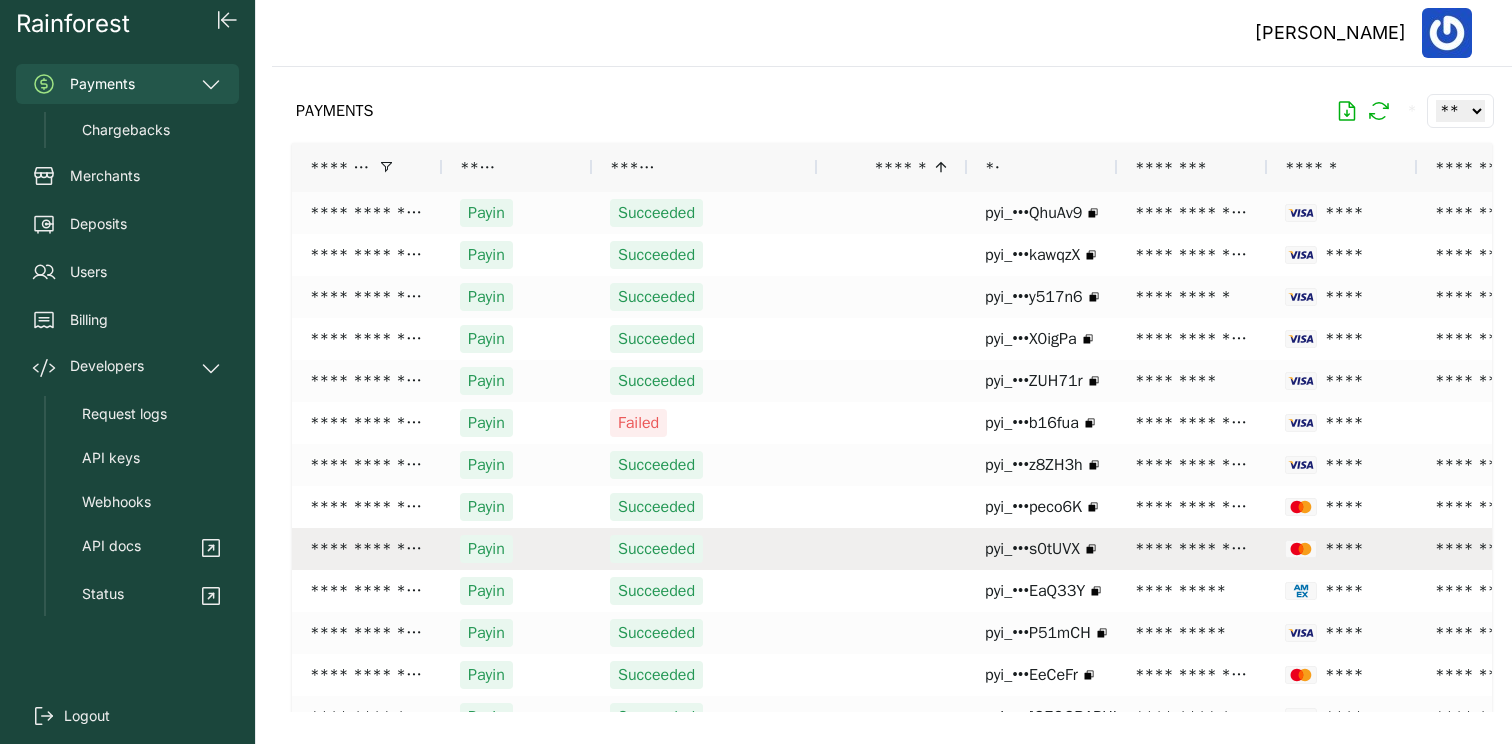 scroll, scrollTop: 158, scrollLeft: 0, axis: vertical 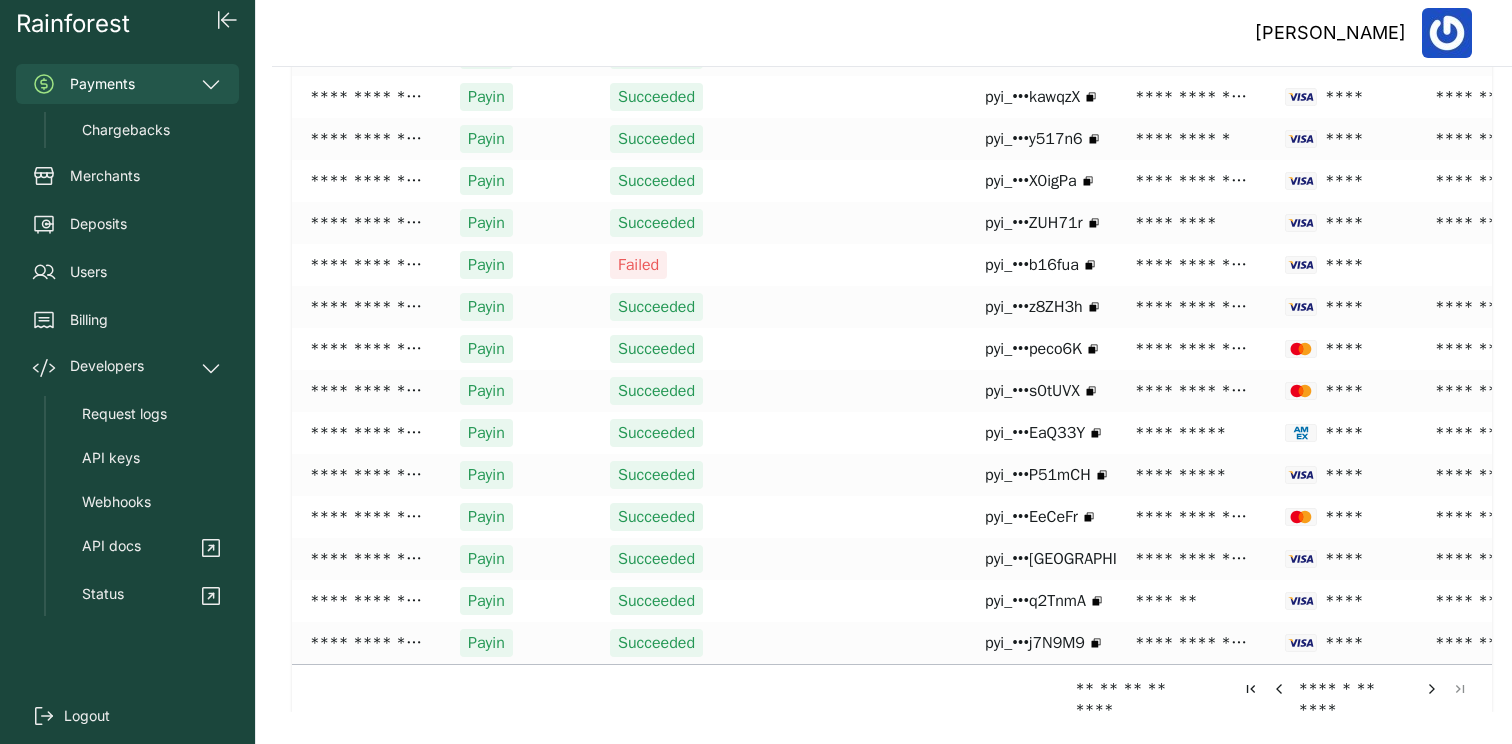 click at bounding box center [1432, 689] 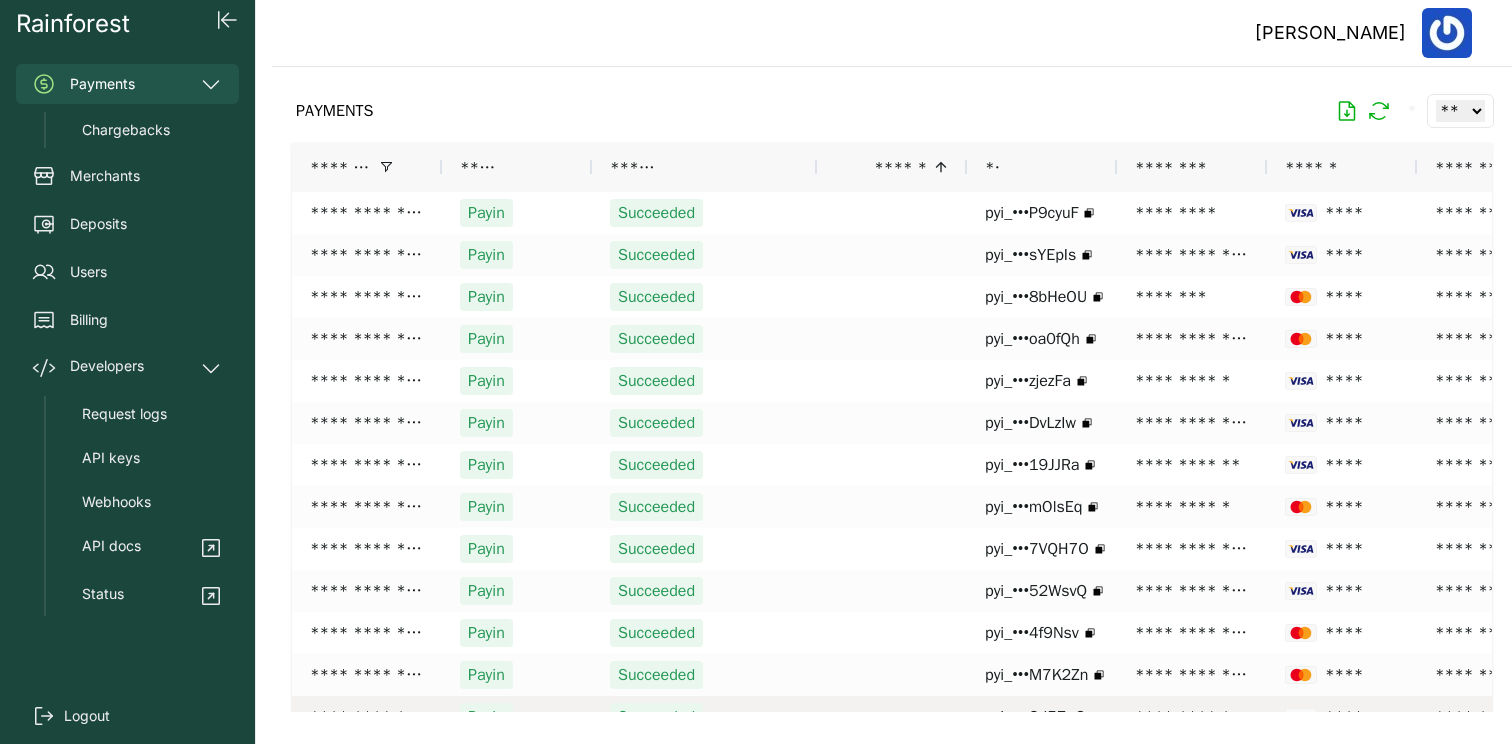 scroll, scrollTop: 158, scrollLeft: 0, axis: vertical 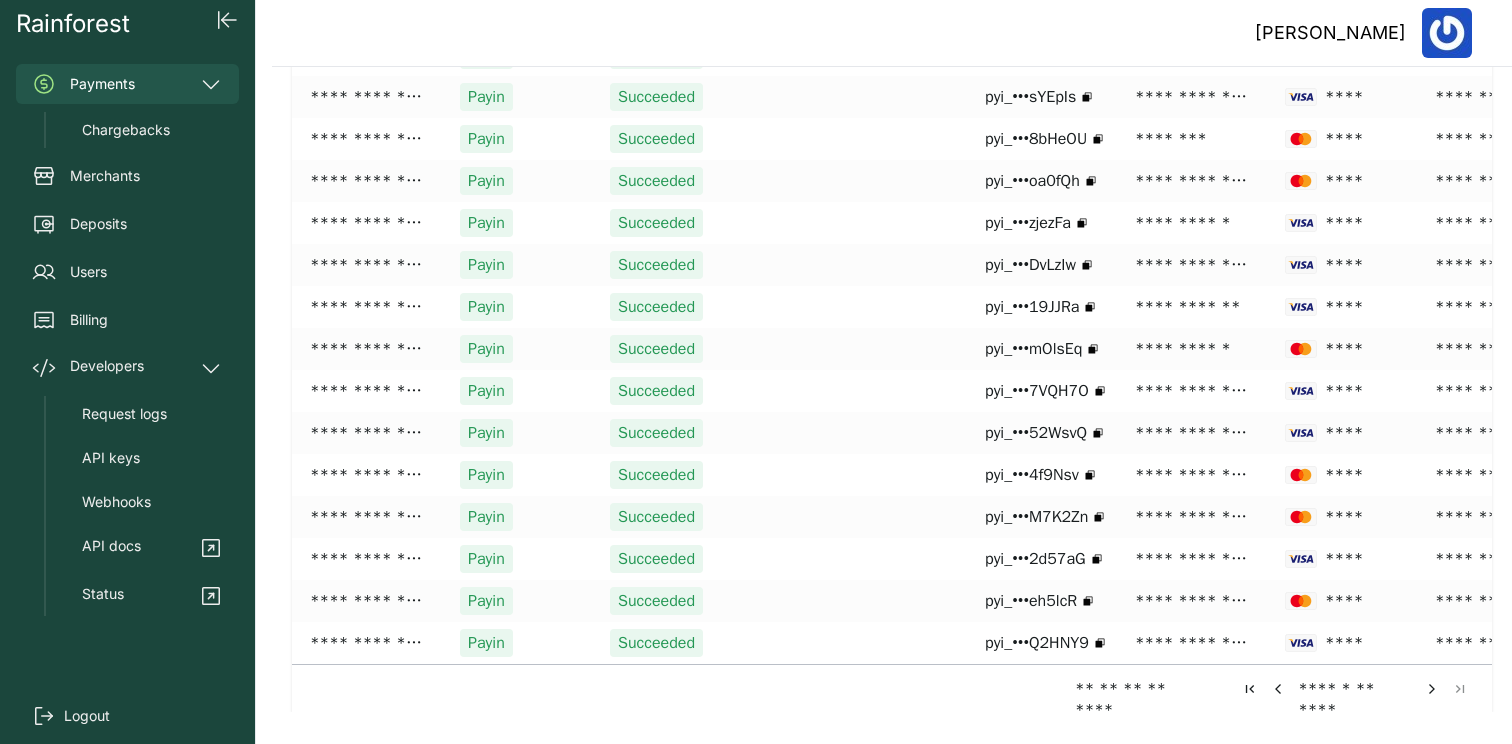 click at bounding box center (1432, 689) 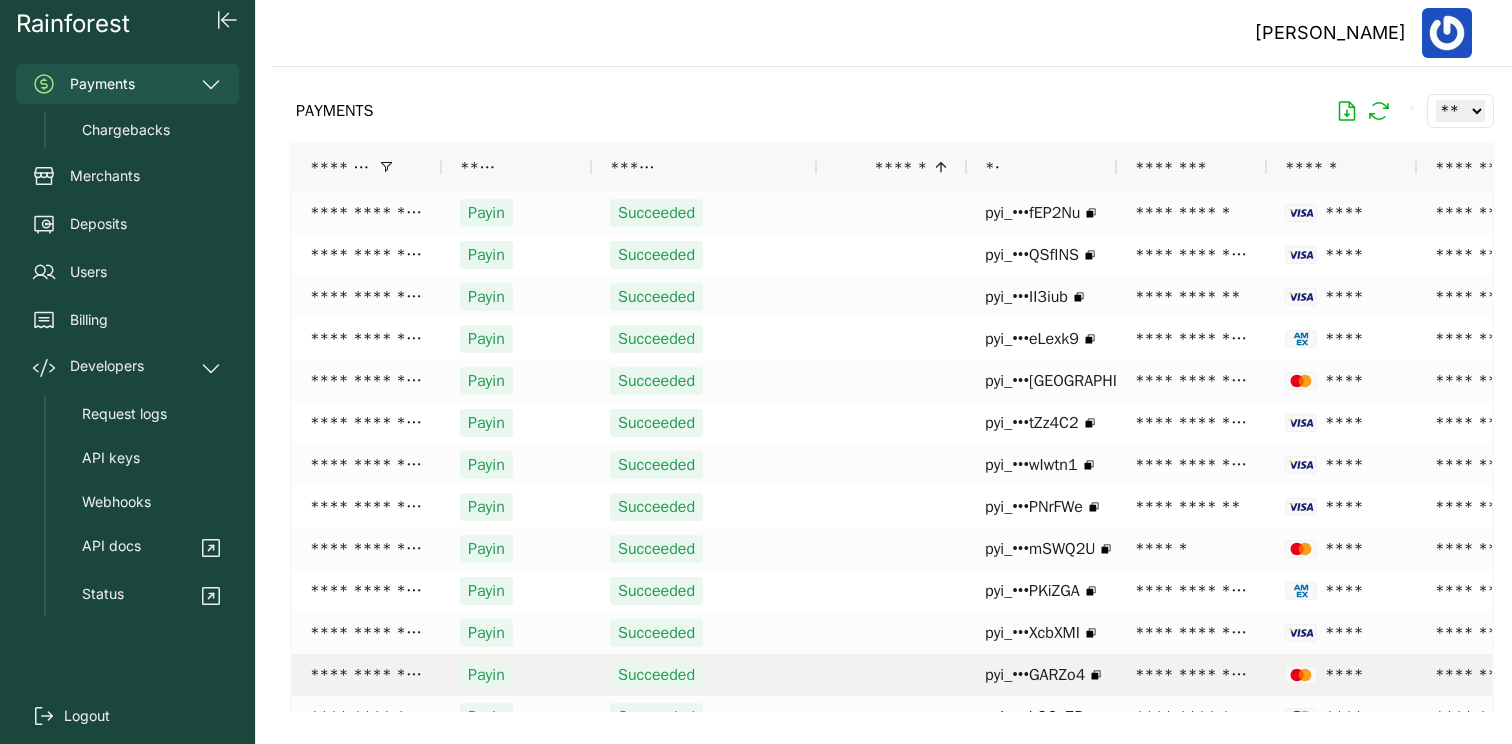 scroll, scrollTop: 158, scrollLeft: 0, axis: vertical 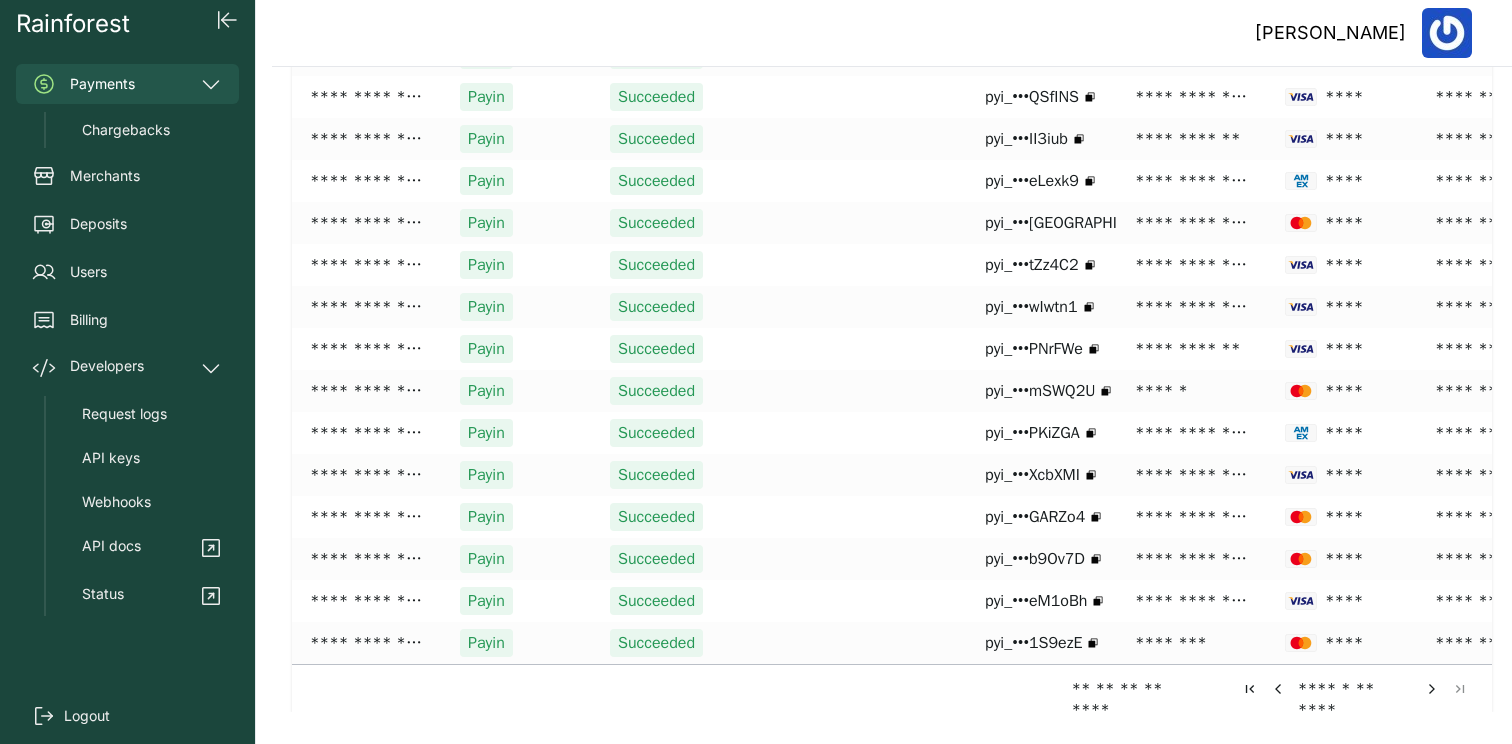 click at bounding box center [1432, 689] 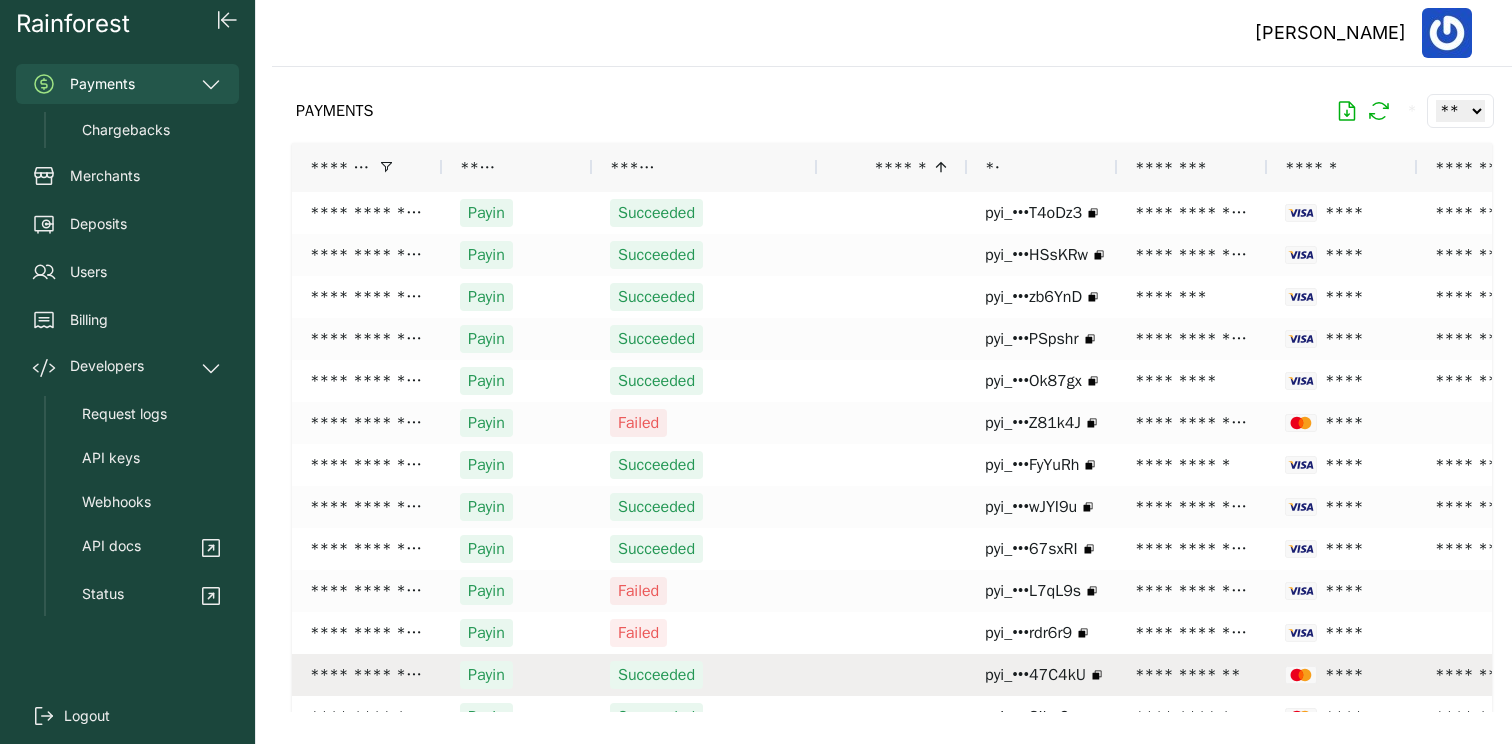 scroll, scrollTop: 158, scrollLeft: 0, axis: vertical 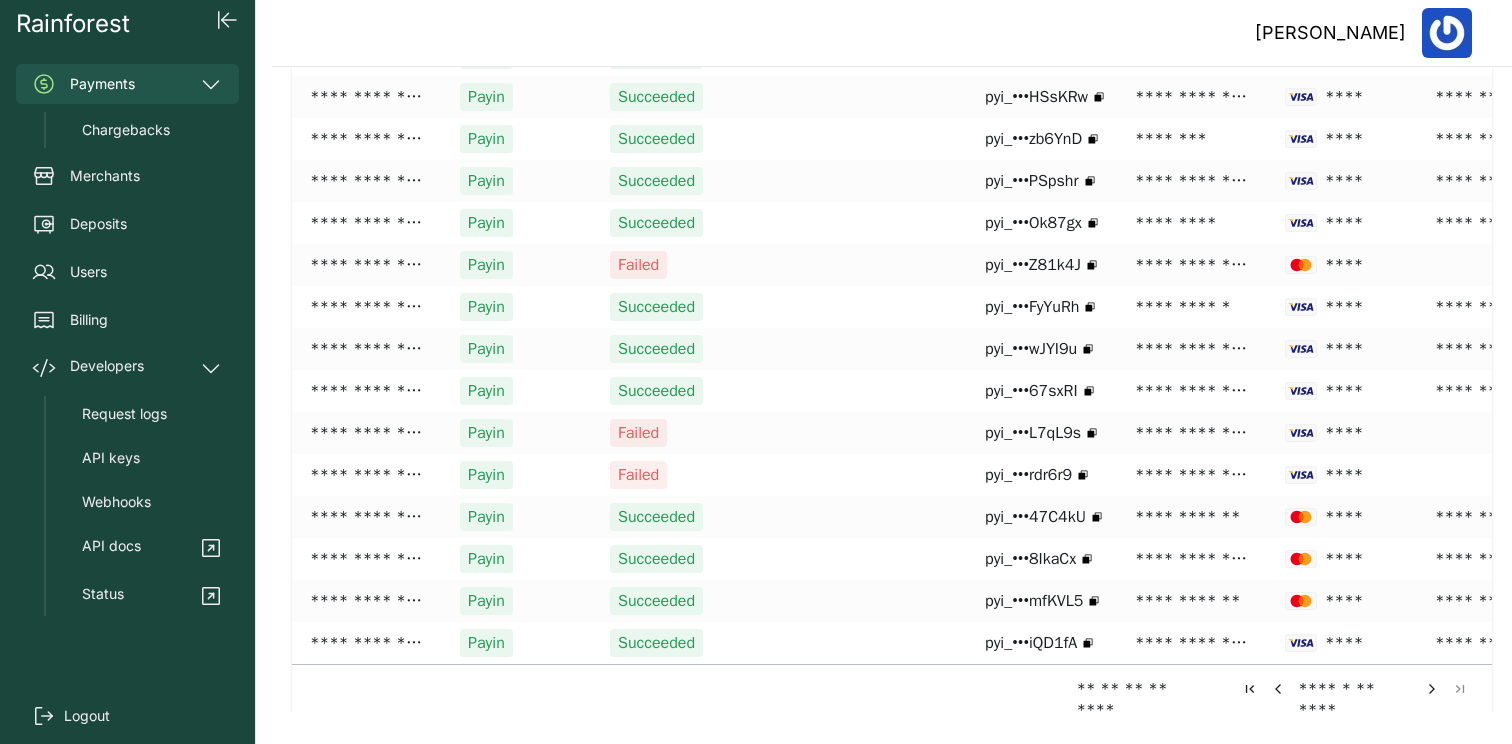 click at bounding box center (1432, 689) 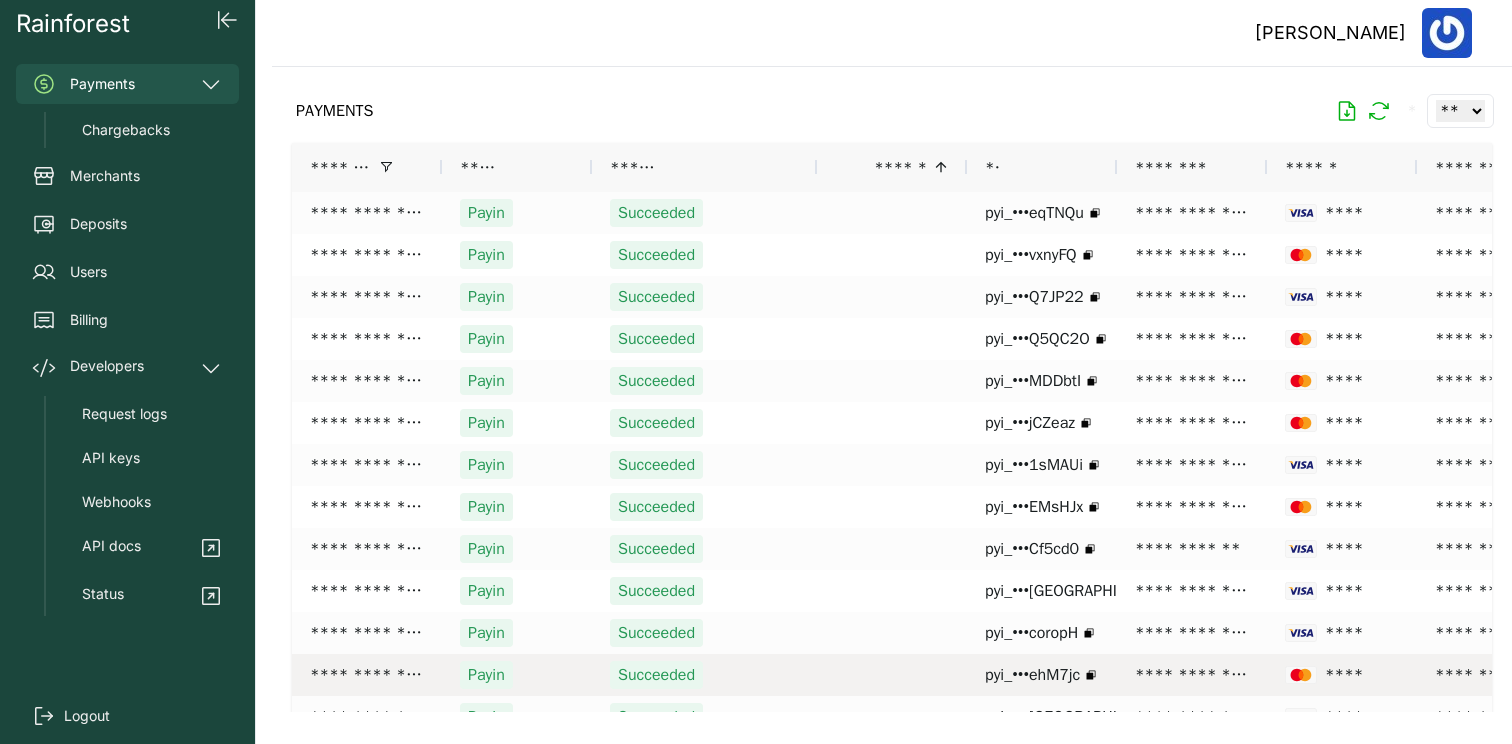 scroll, scrollTop: 158, scrollLeft: 0, axis: vertical 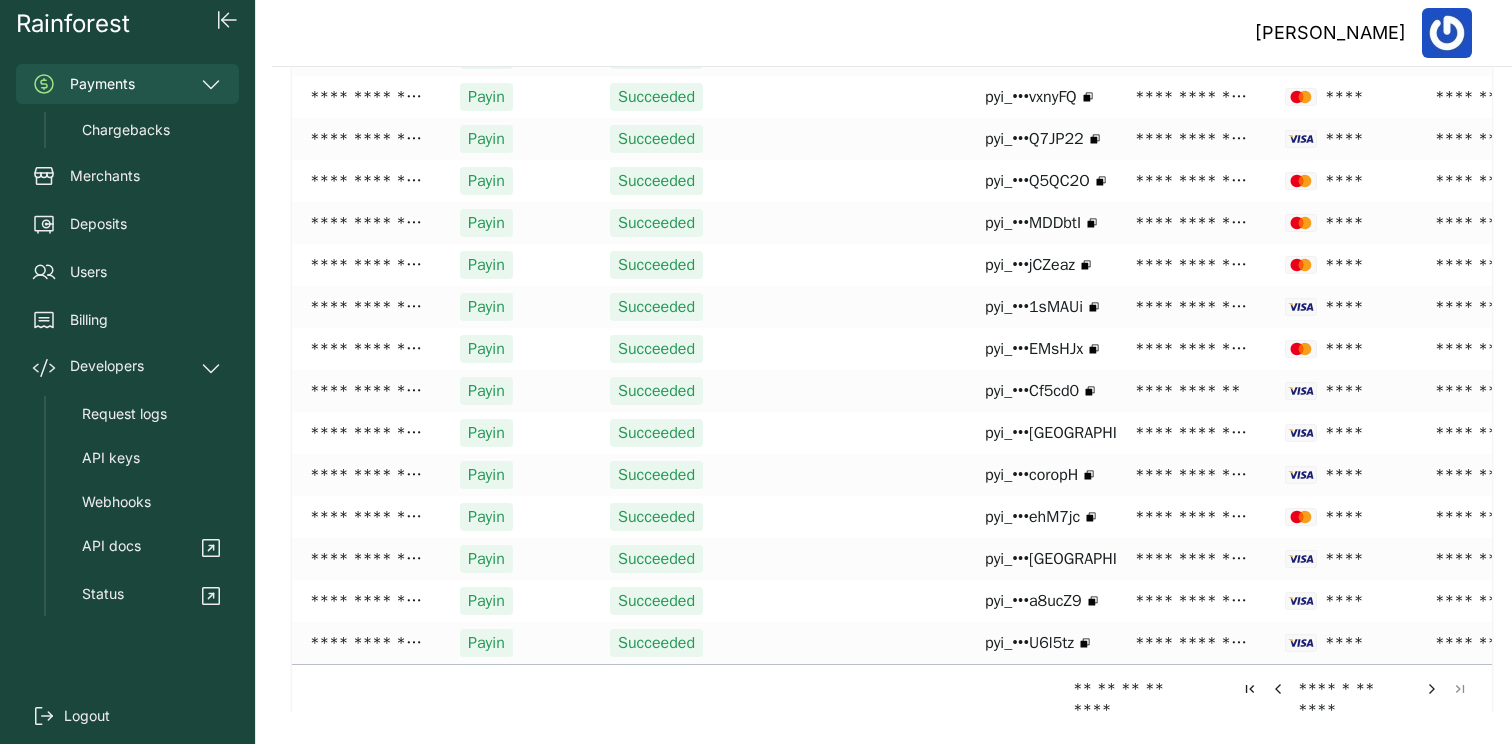 click at bounding box center [1432, 689] 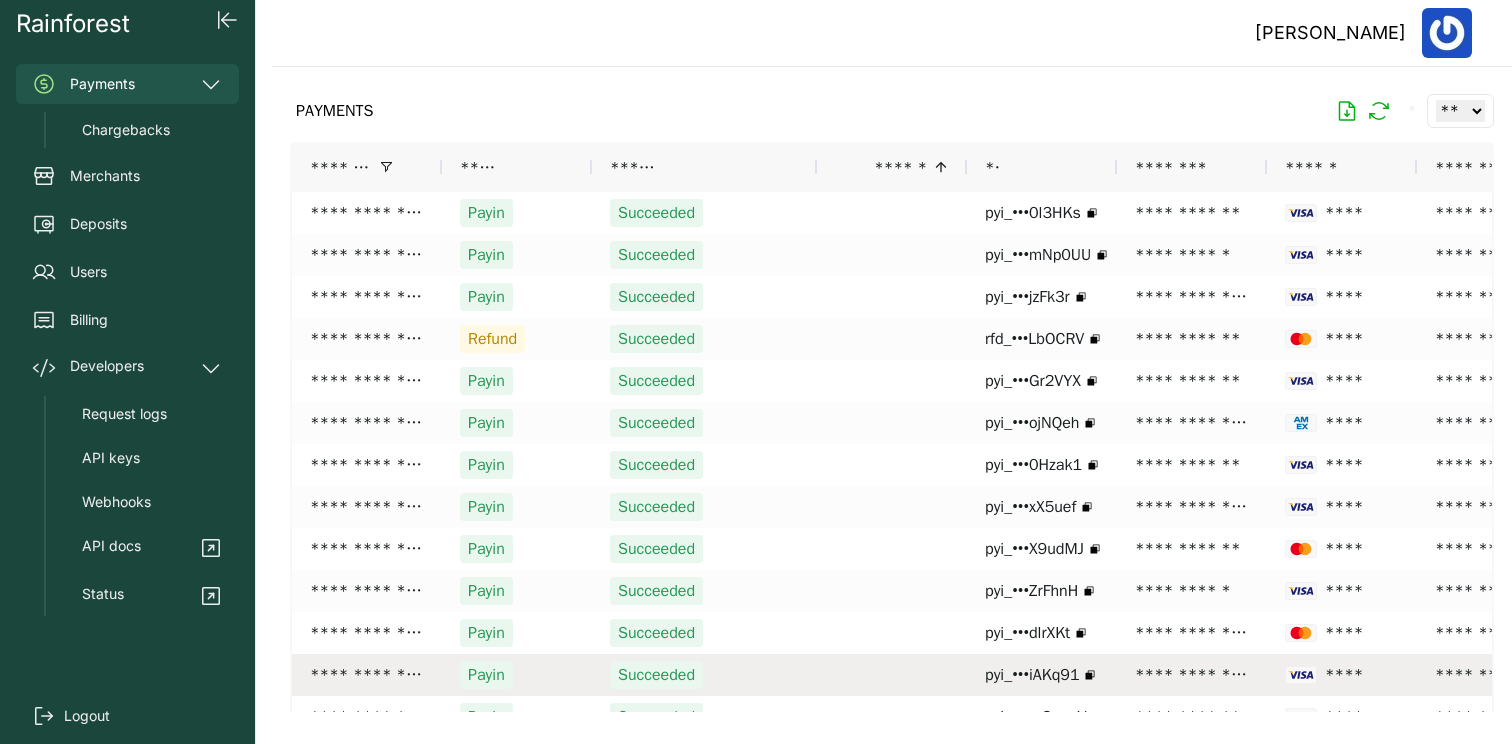 scroll, scrollTop: 158, scrollLeft: 0, axis: vertical 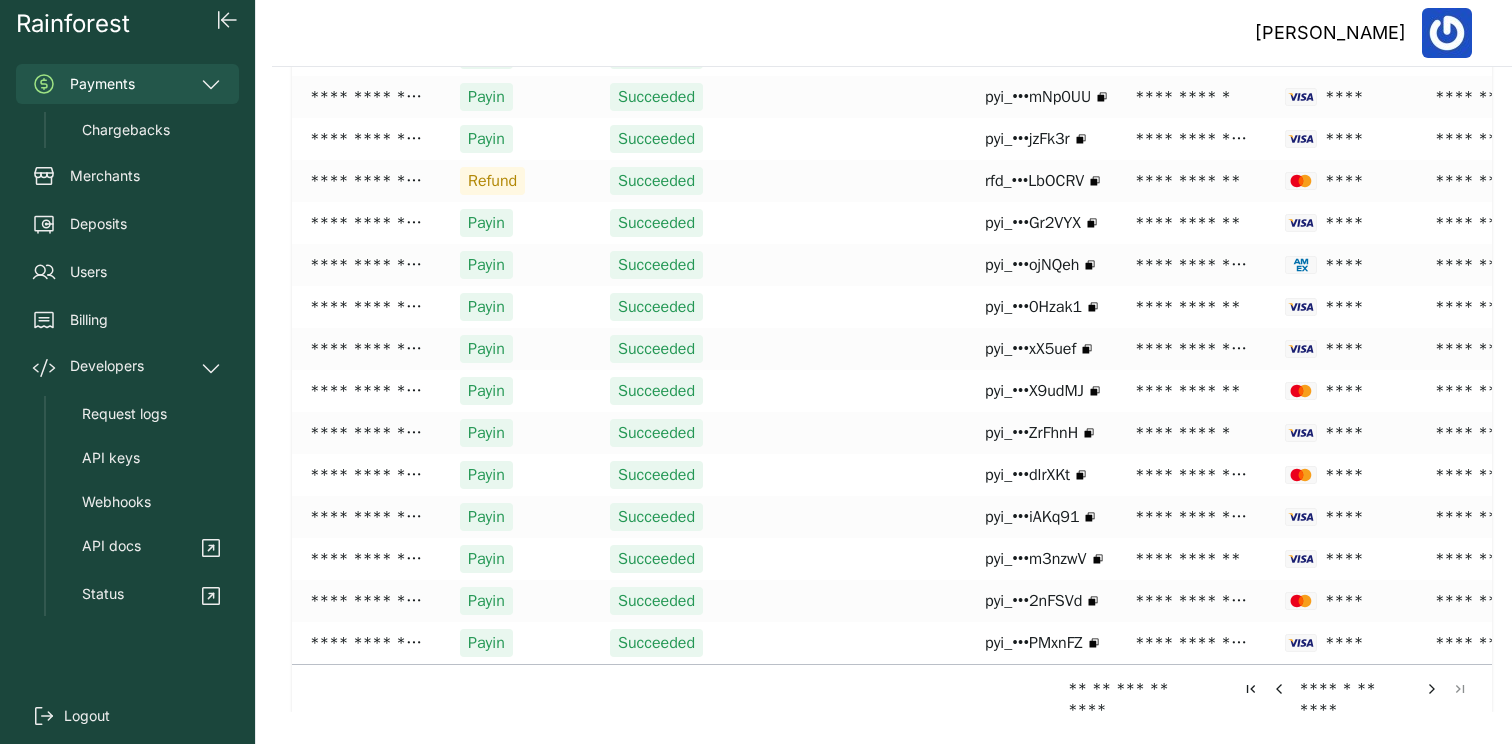 click at bounding box center [1432, 689] 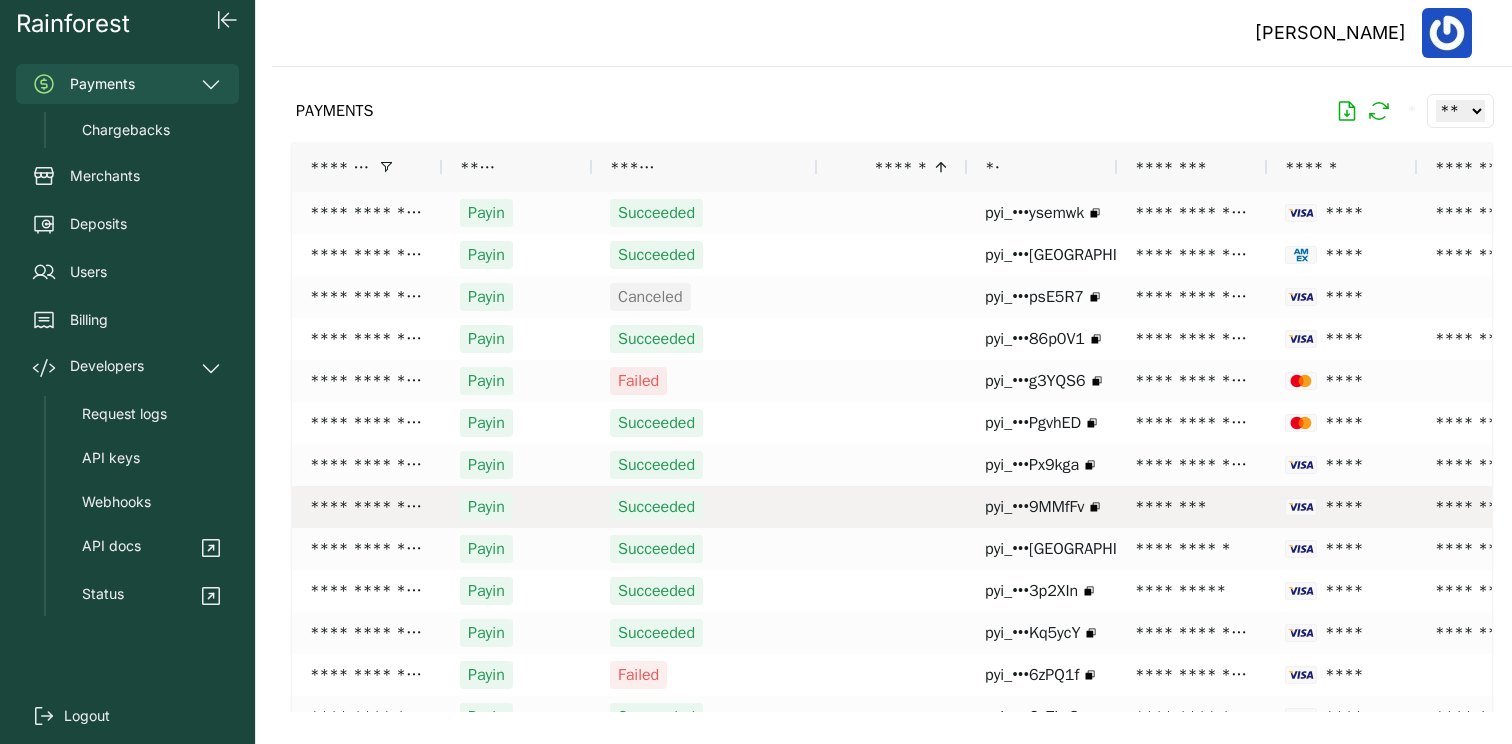 scroll, scrollTop: 158, scrollLeft: 0, axis: vertical 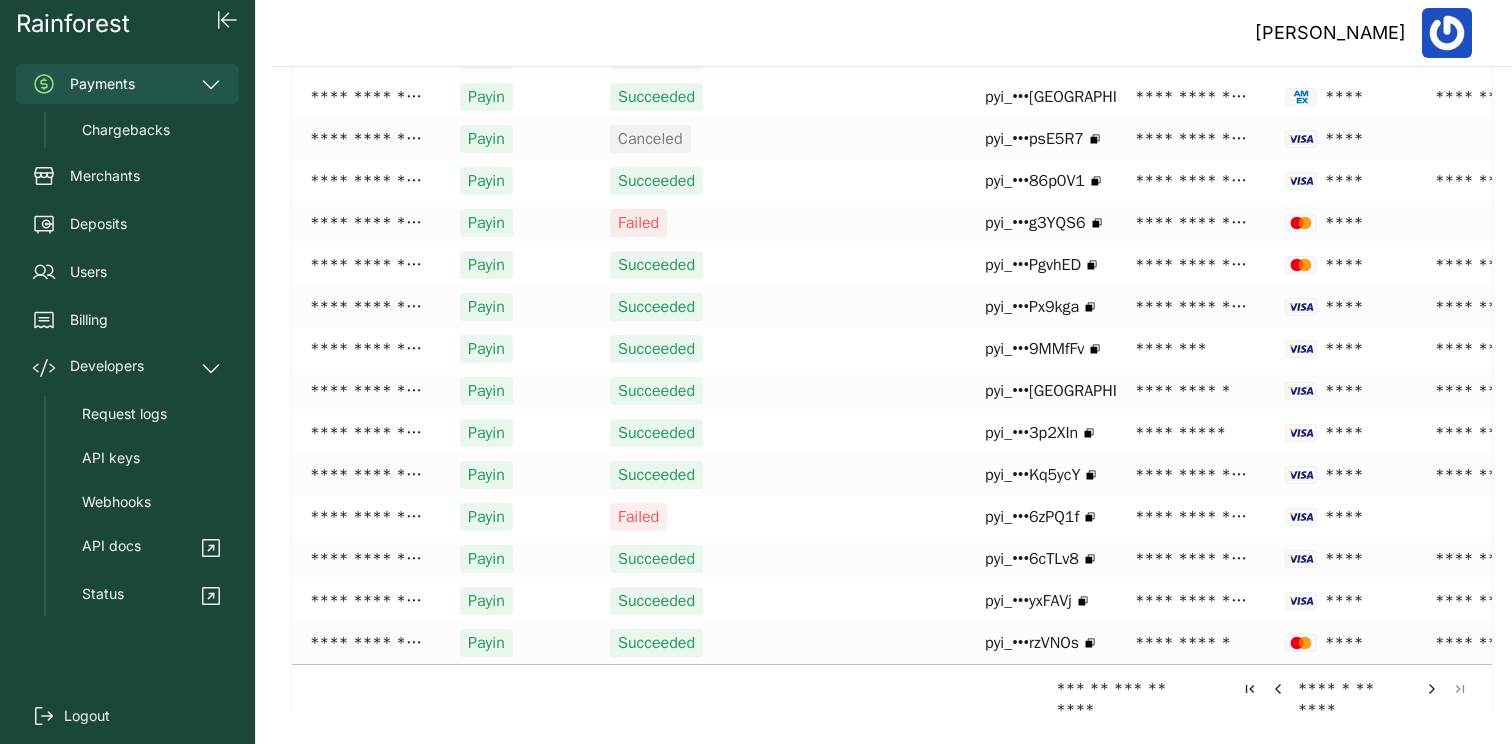 click at bounding box center (1432, 689) 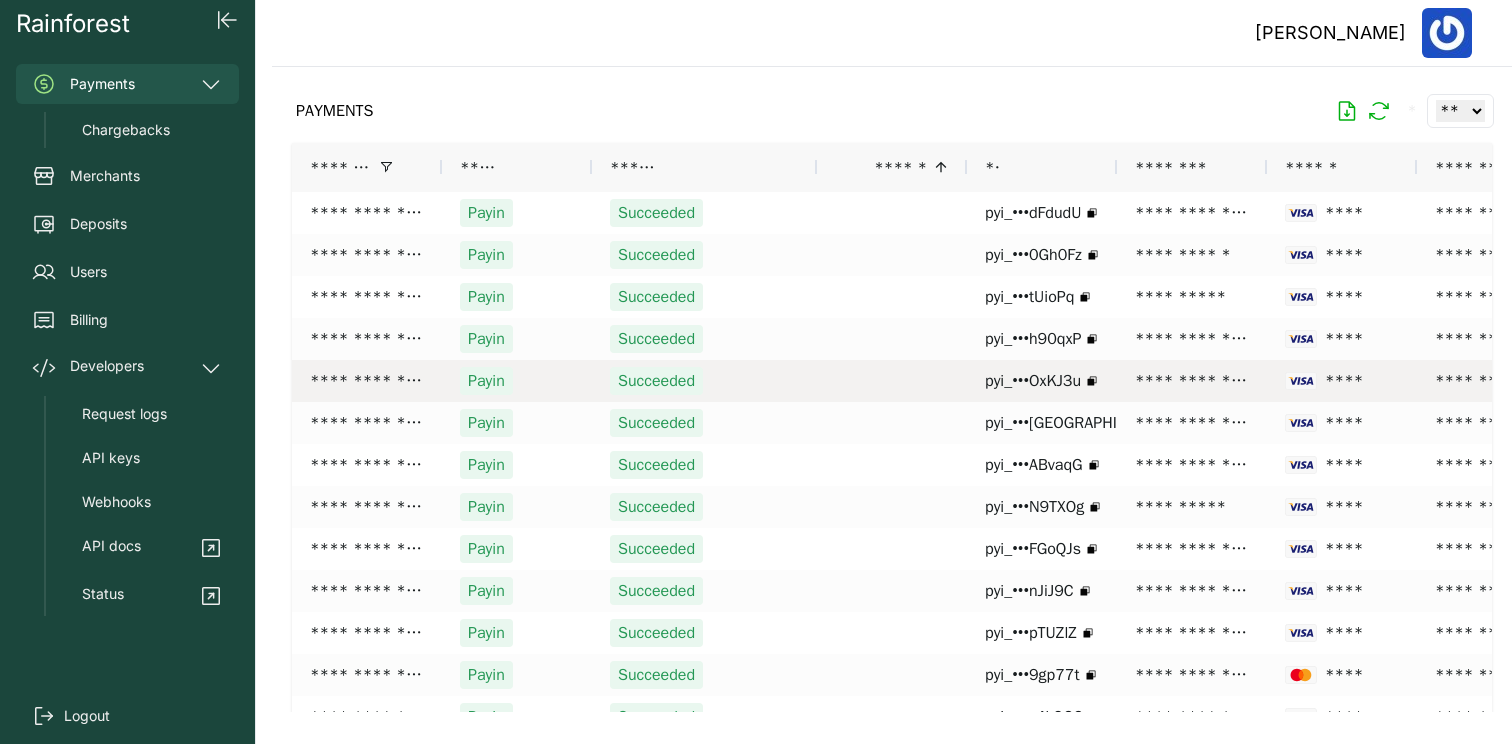scroll, scrollTop: 158, scrollLeft: 0, axis: vertical 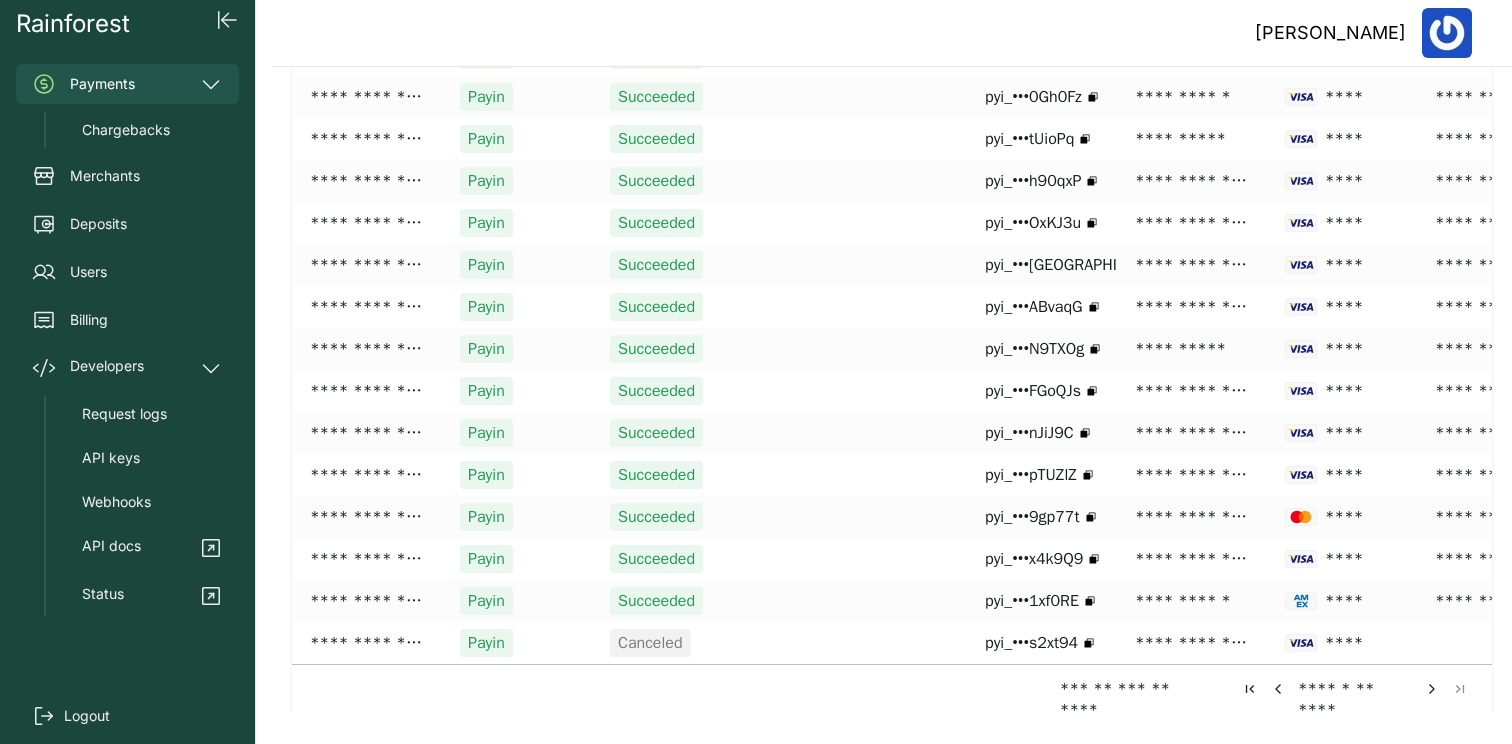 click on "***
**
***
**
****
****
*
**
****" at bounding box center (892, 688) 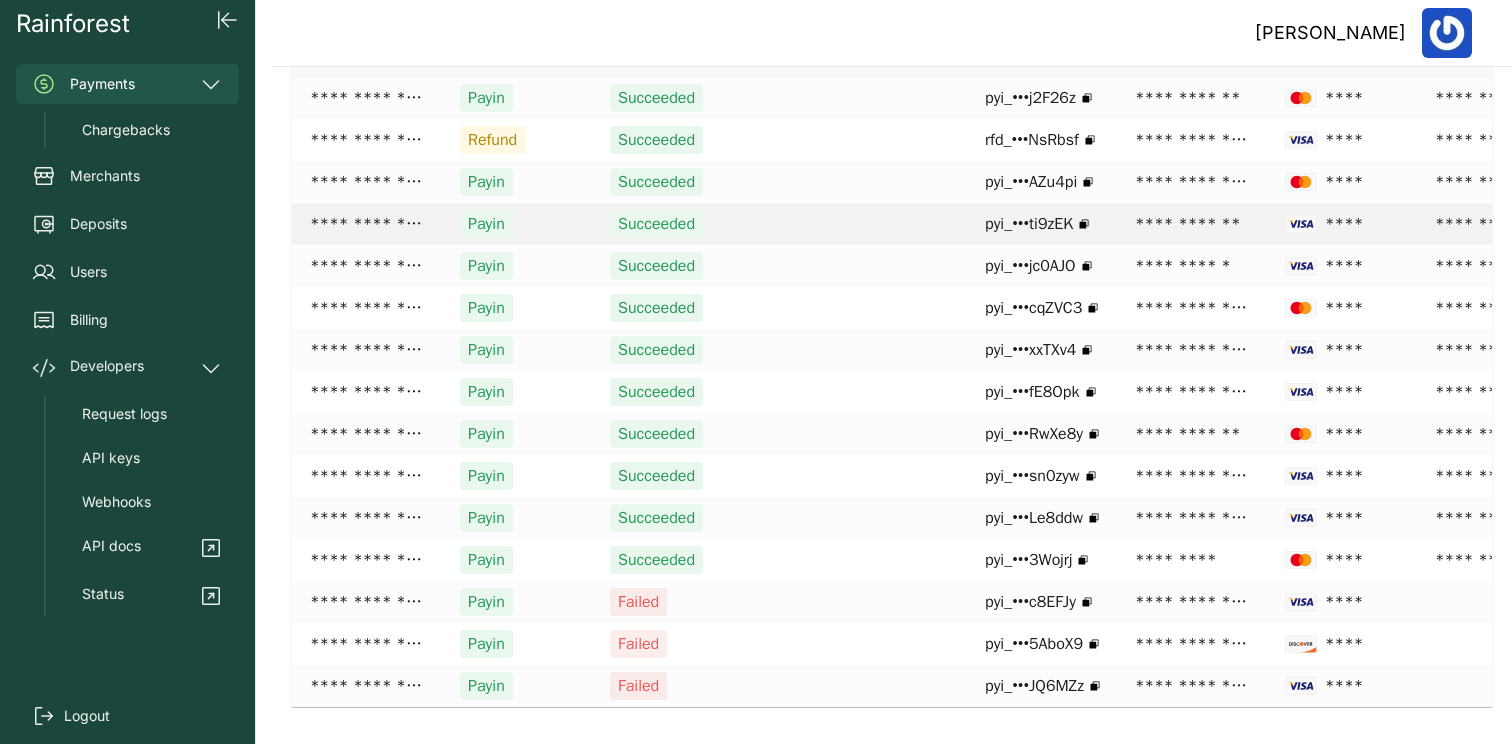 scroll, scrollTop: 158, scrollLeft: 0, axis: vertical 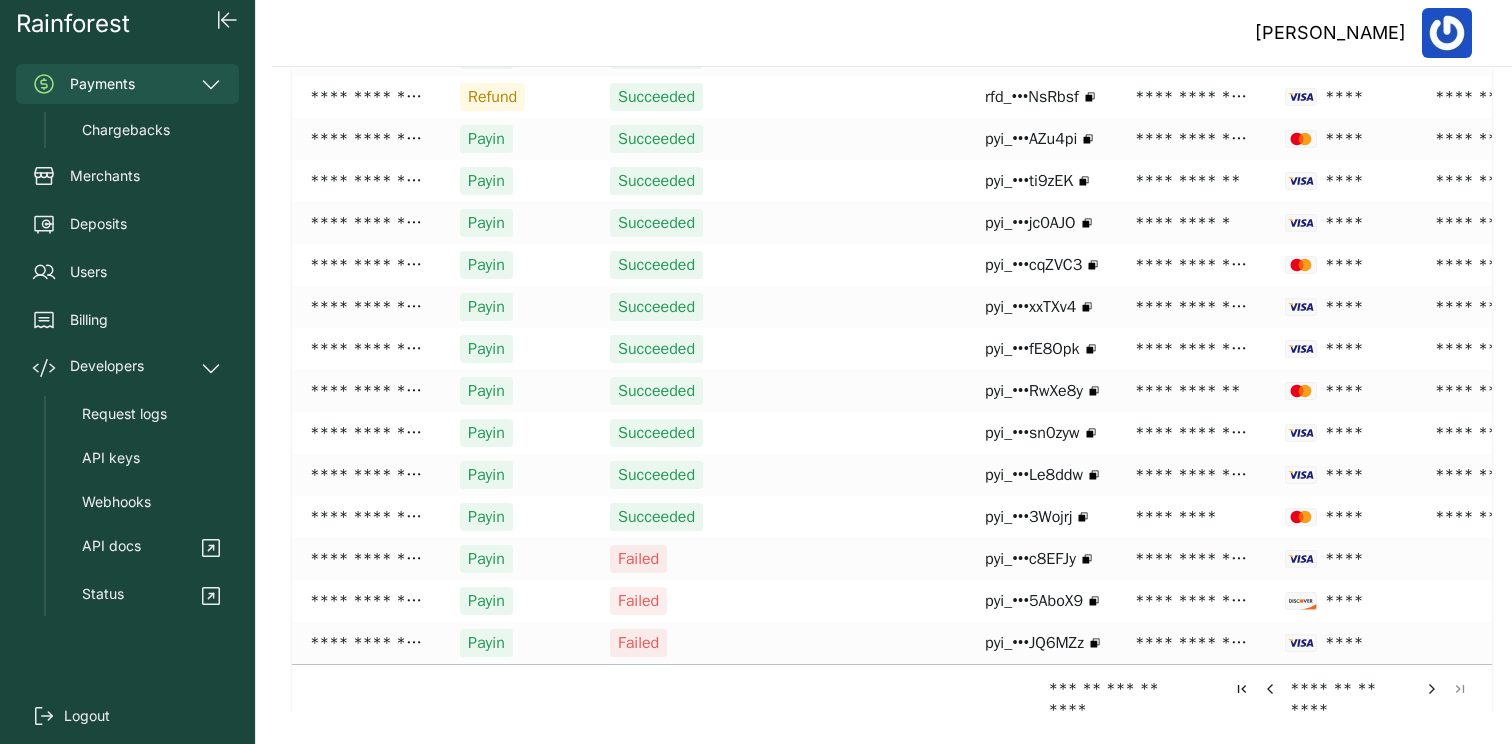 click on "***
**
***
**
****
****
**
**
****" at bounding box center [892, 688] 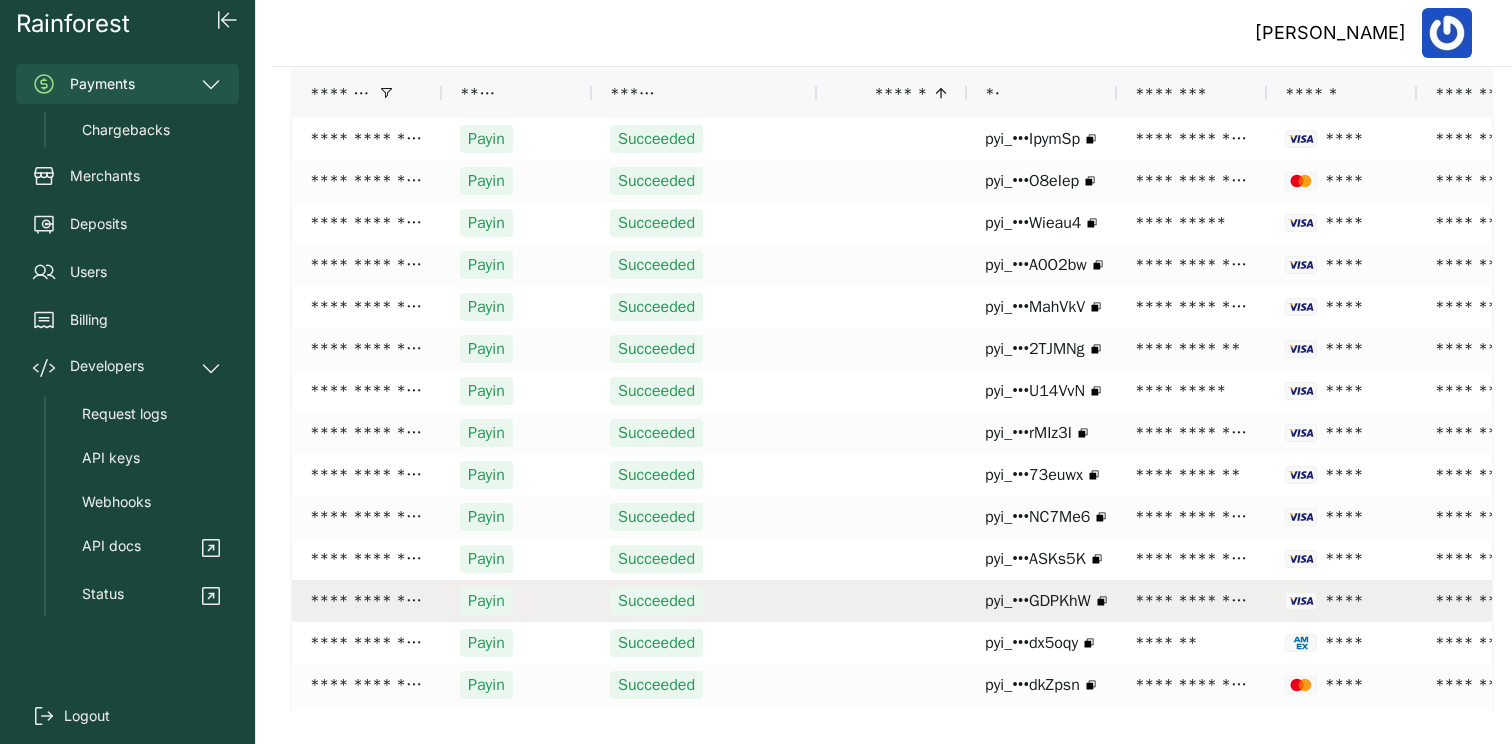 scroll, scrollTop: 158, scrollLeft: 0, axis: vertical 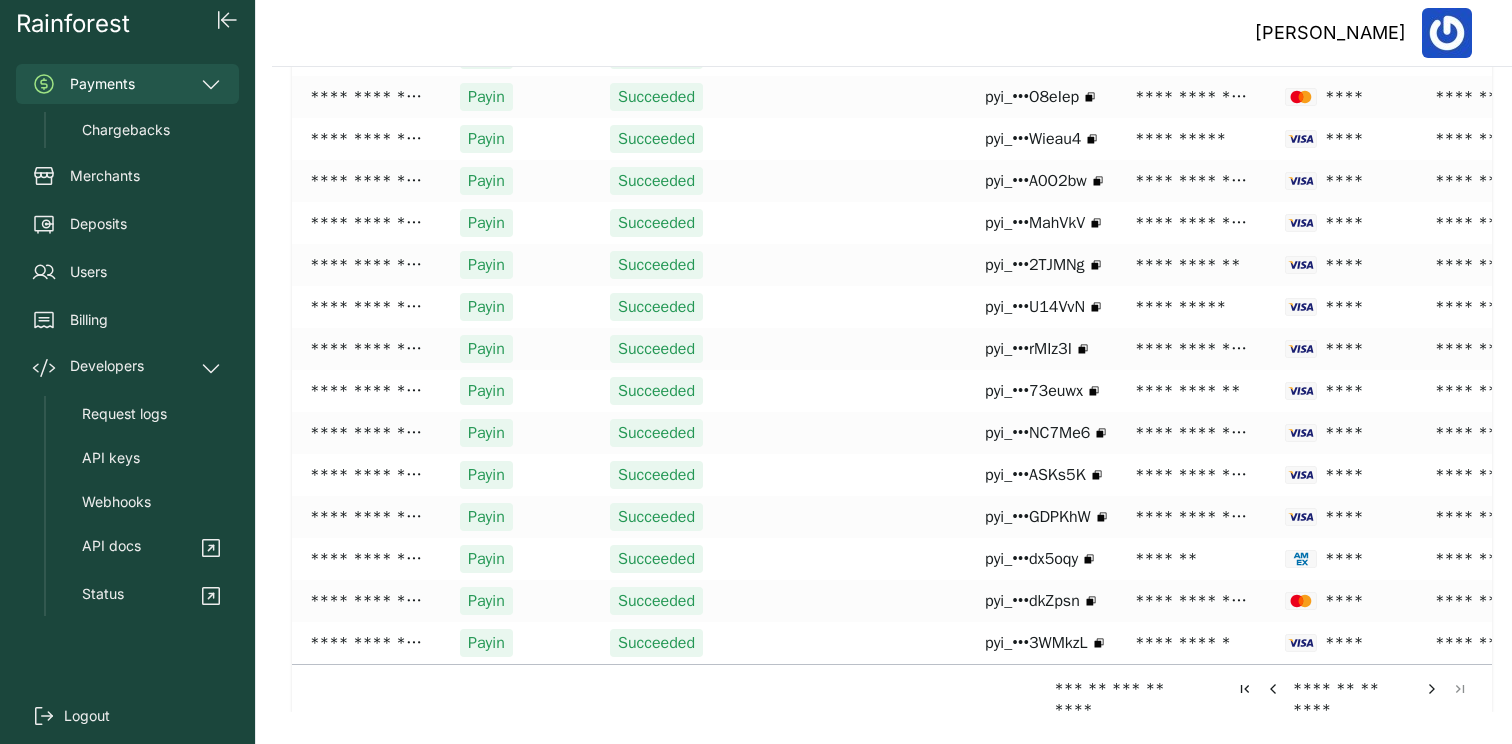 click at bounding box center (1432, 689) 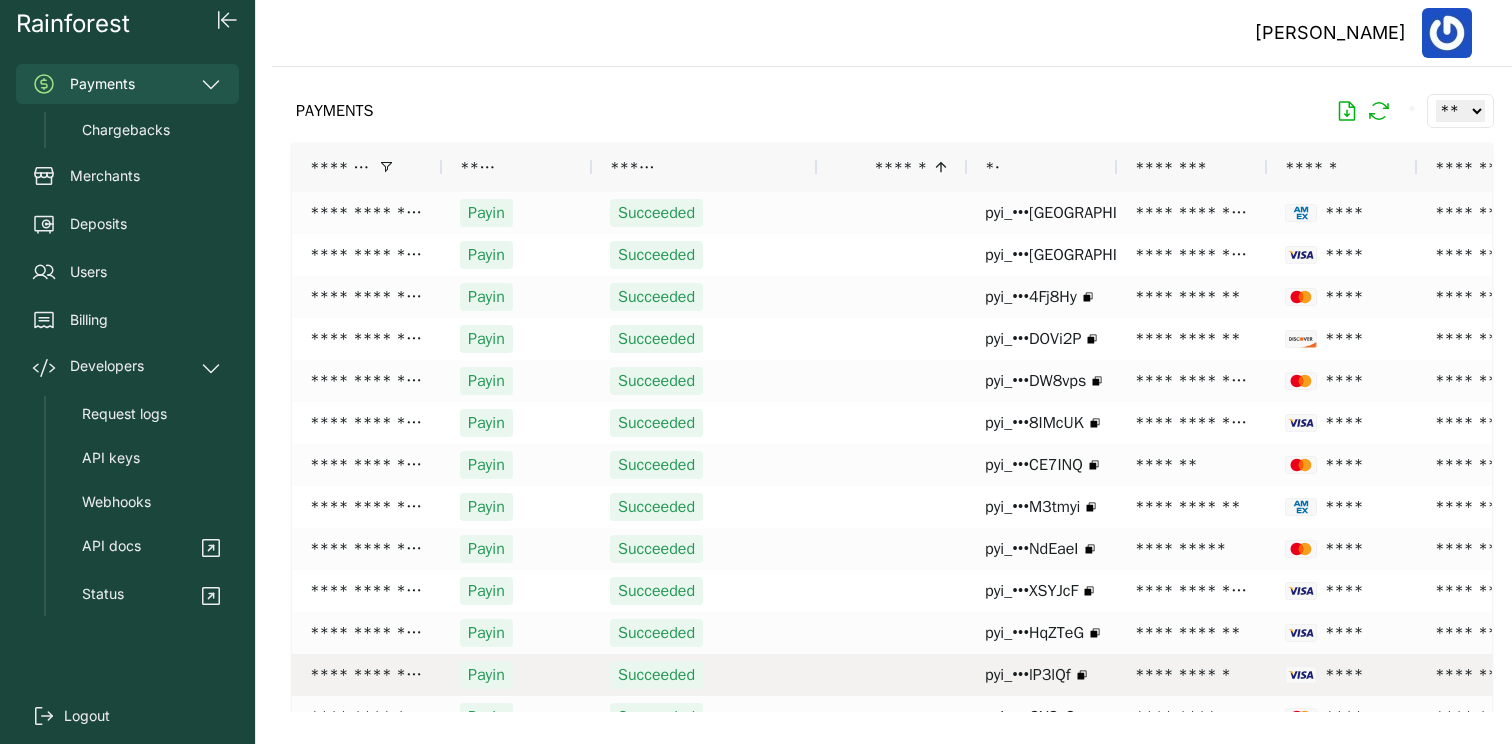 scroll, scrollTop: 158, scrollLeft: 0, axis: vertical 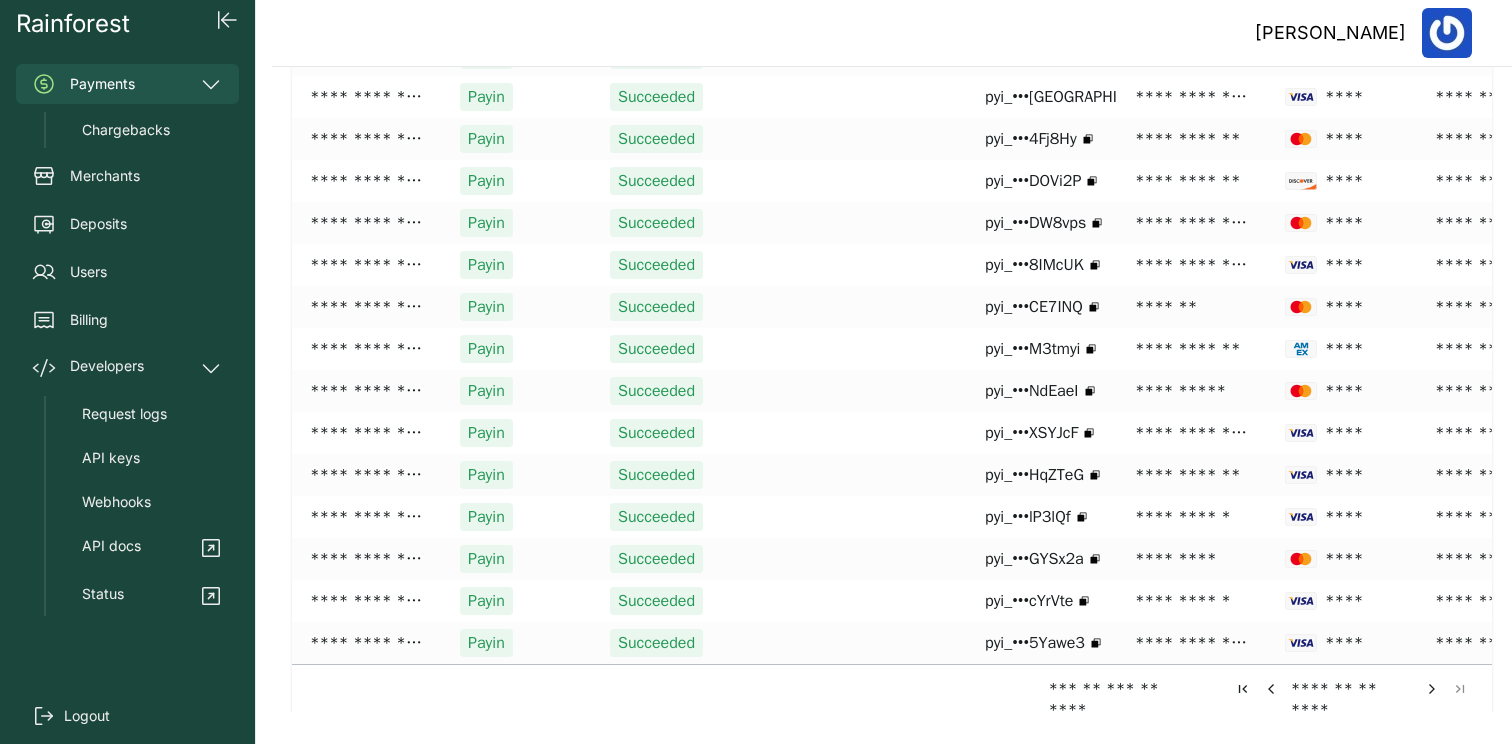 click on "****
**
**
****" at bounding box center (1351, 688) 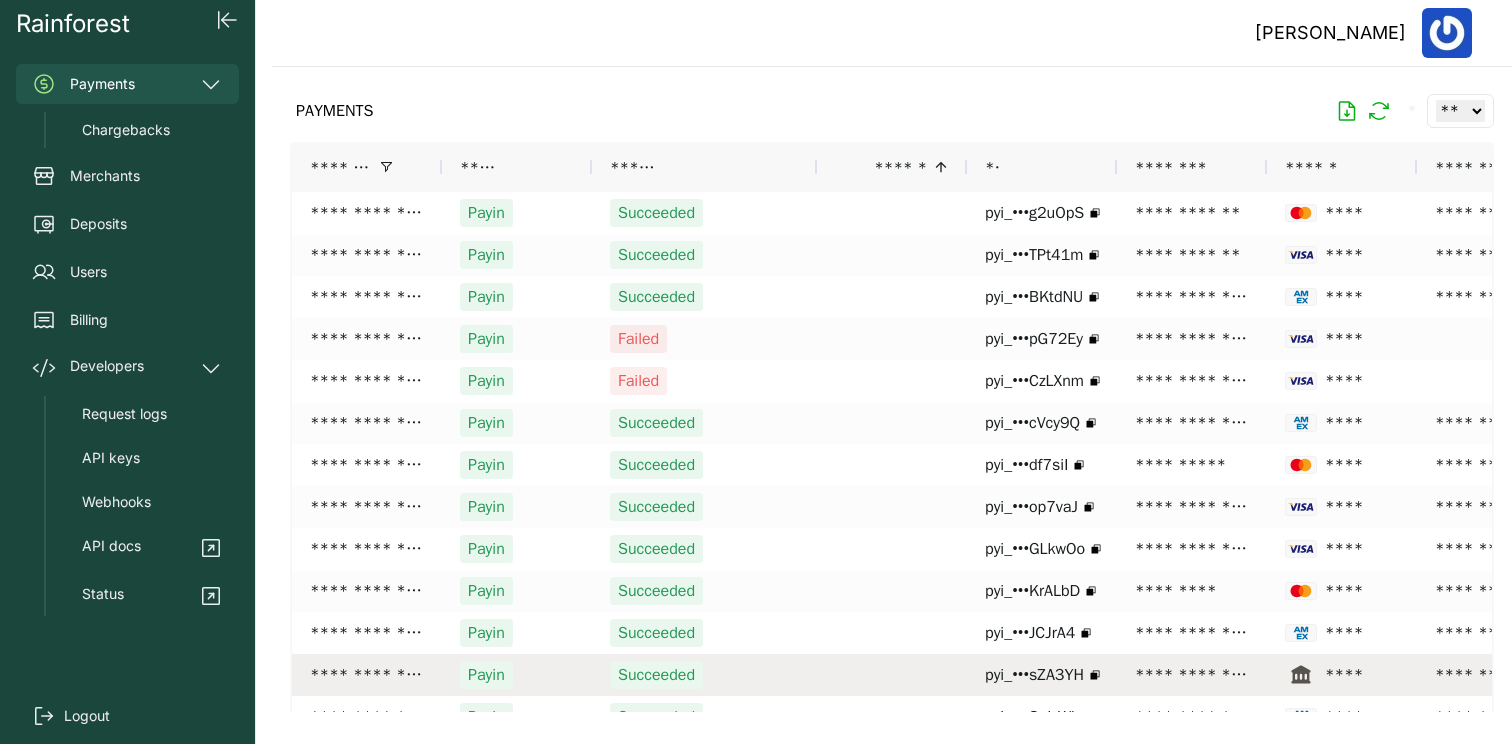 scroll, scrollTop: 158, scrollLeft: 0, axis: vertical 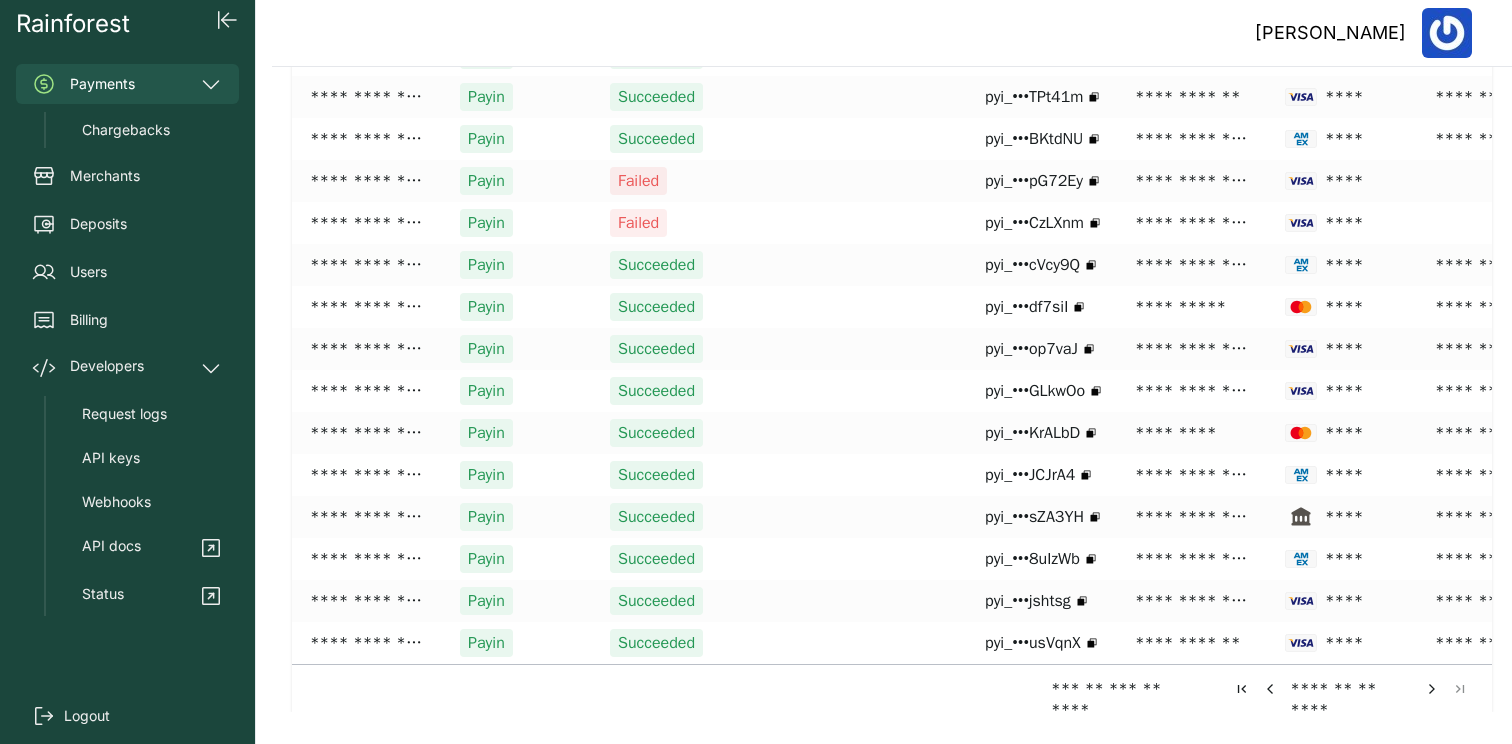 click at bounding box center (1432, 689) 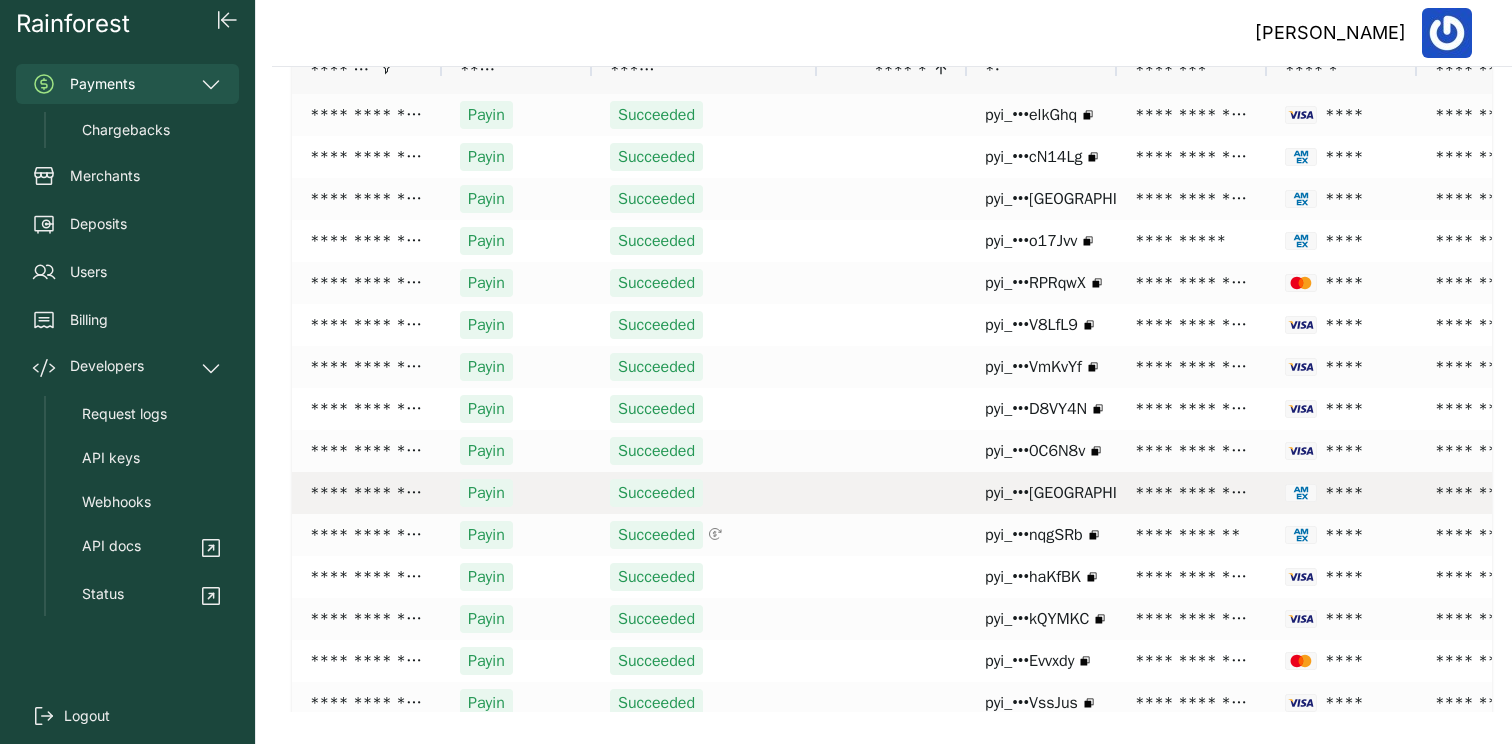 scroll, scrollTop: 158, scrollLeft: 0, axis: vertical 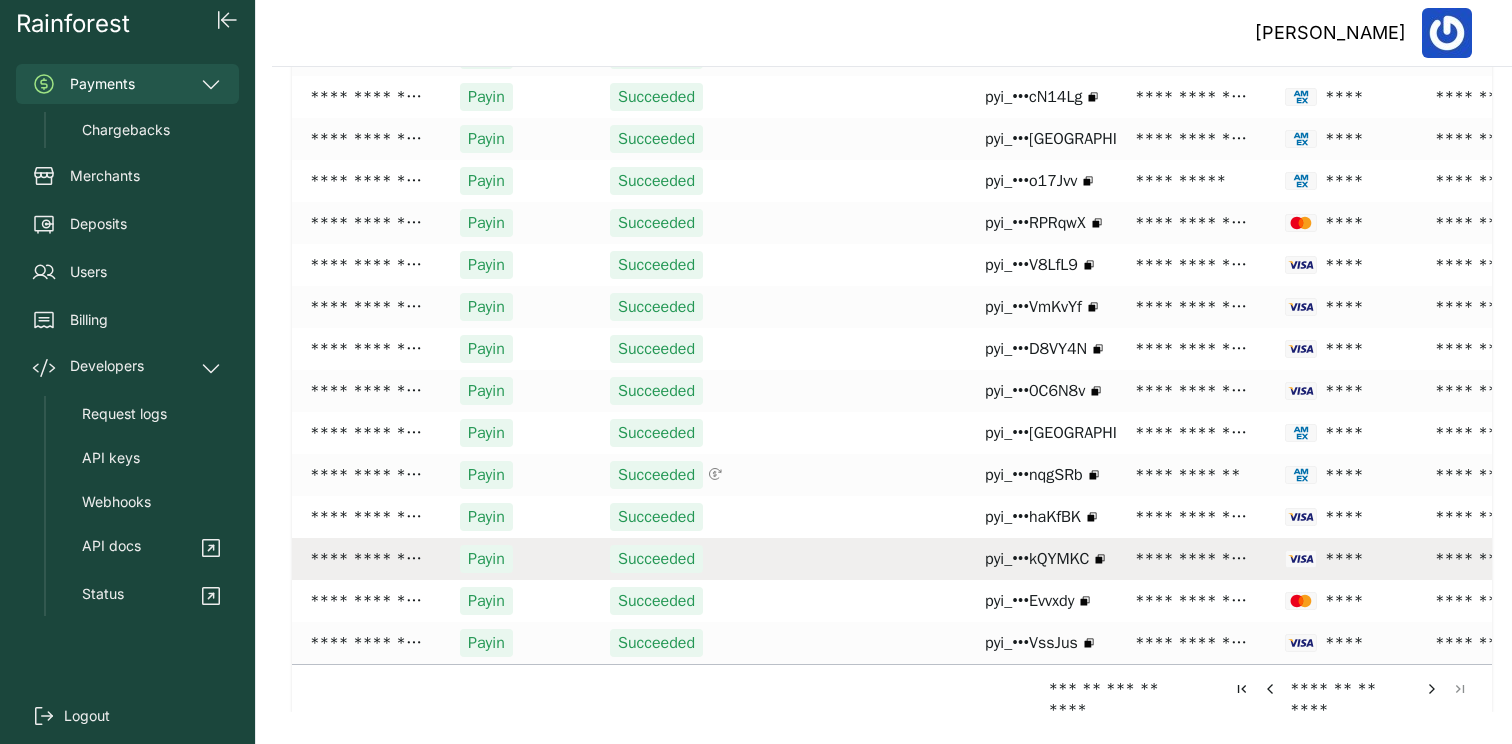 click on "**********" at bounding box center (367, 559) 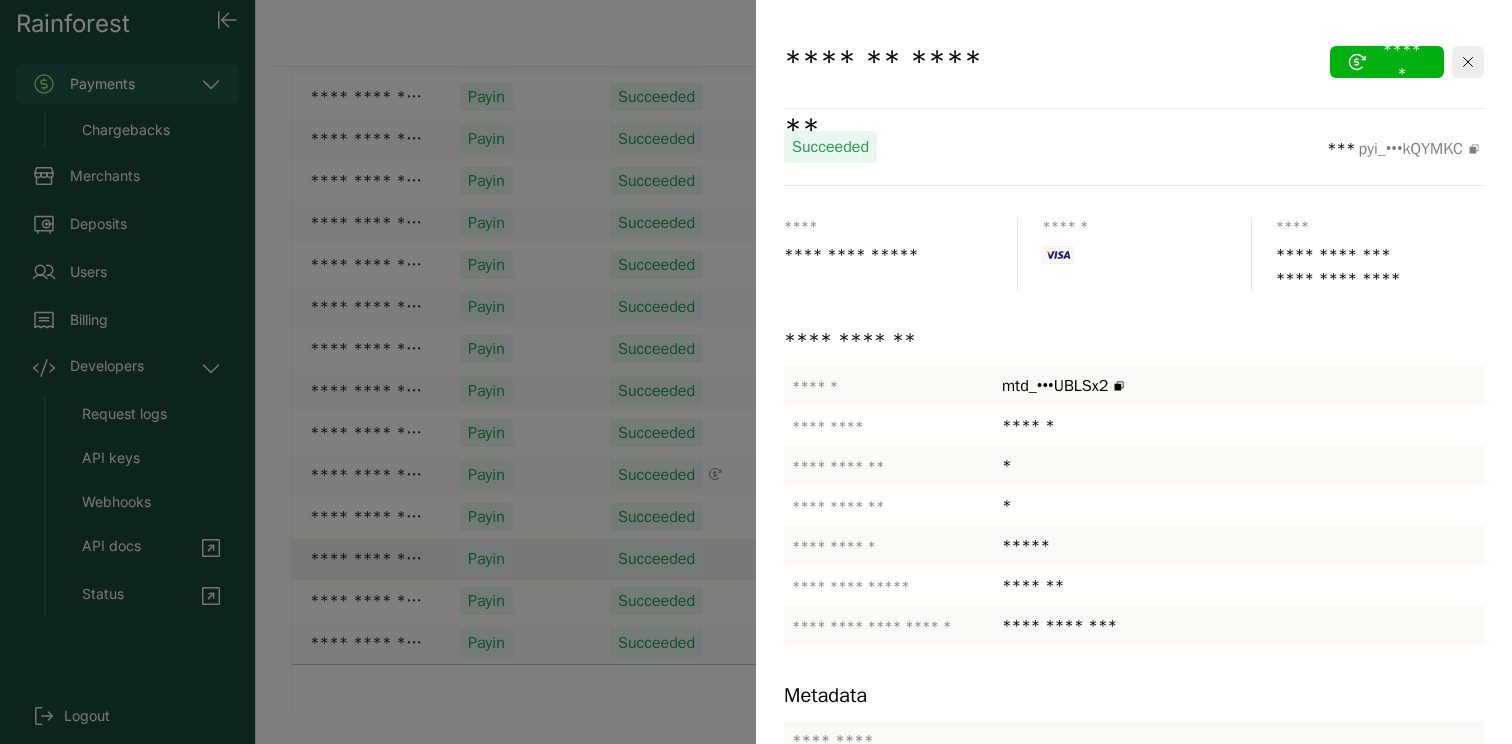 drag, startPoint x: 833, startPoint y: 493, endPoint x: 1072, endPoint y: 381, distance: 263.94128 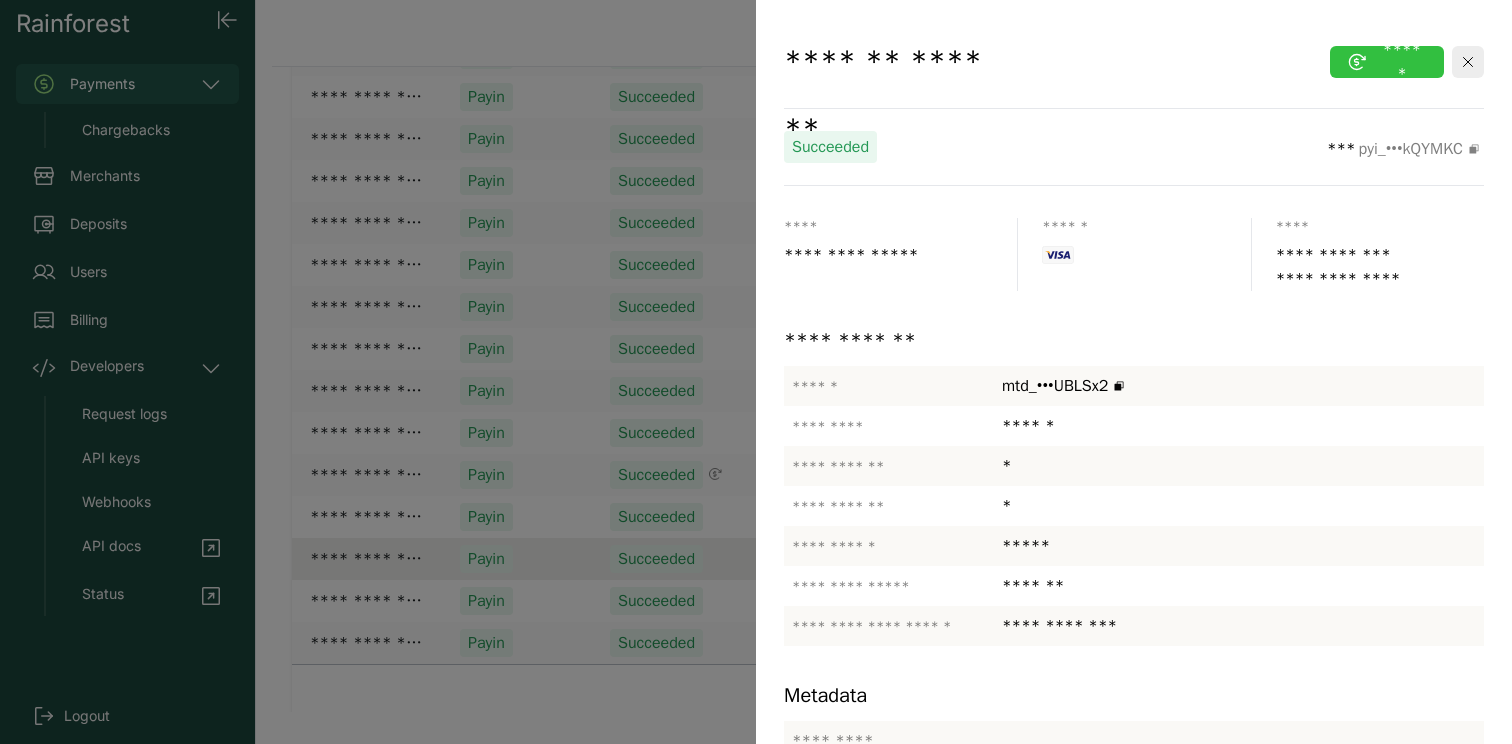 click on "******" at bounding box center [1387, 62] 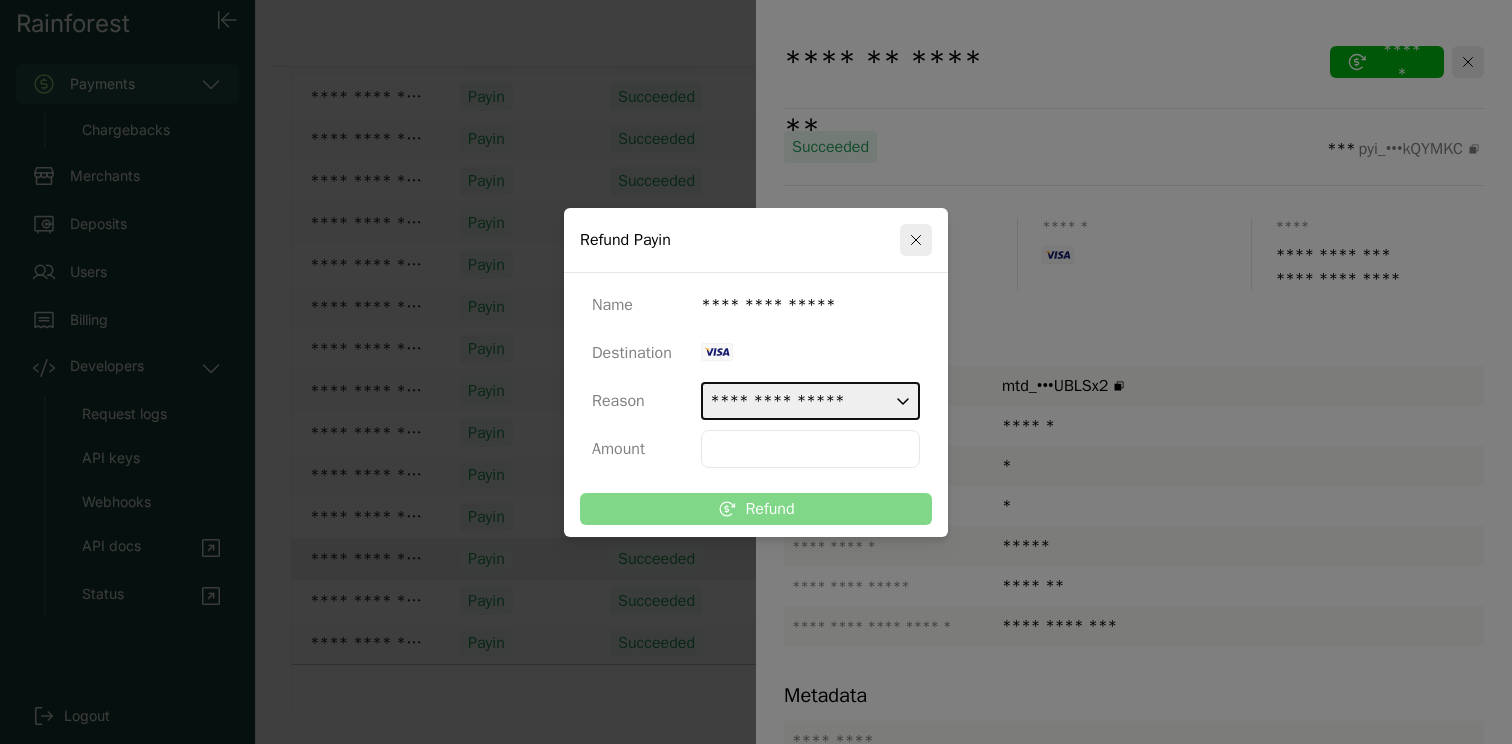 click on "**********" at bounding box center [810, 401] 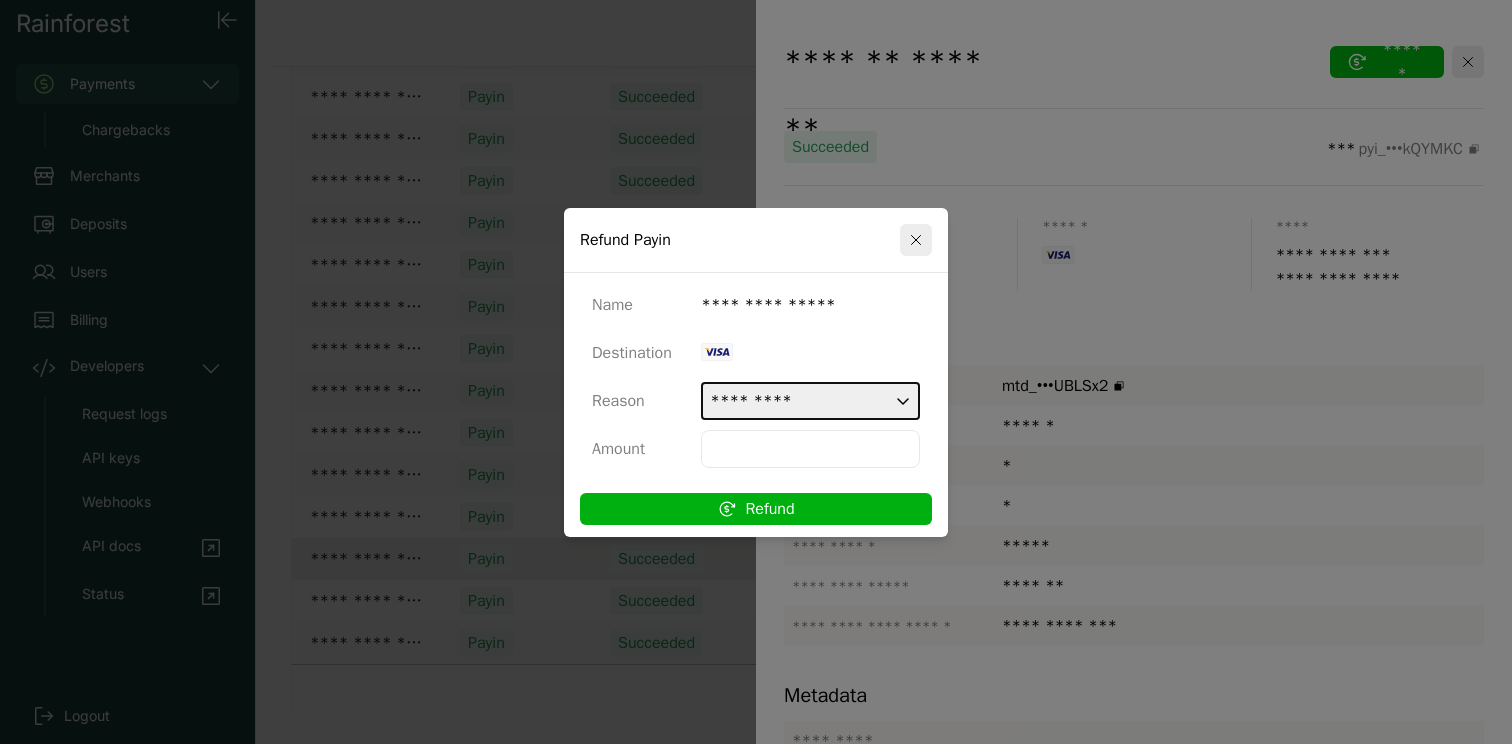 click on "Refund" at bounding box center [756, 509] 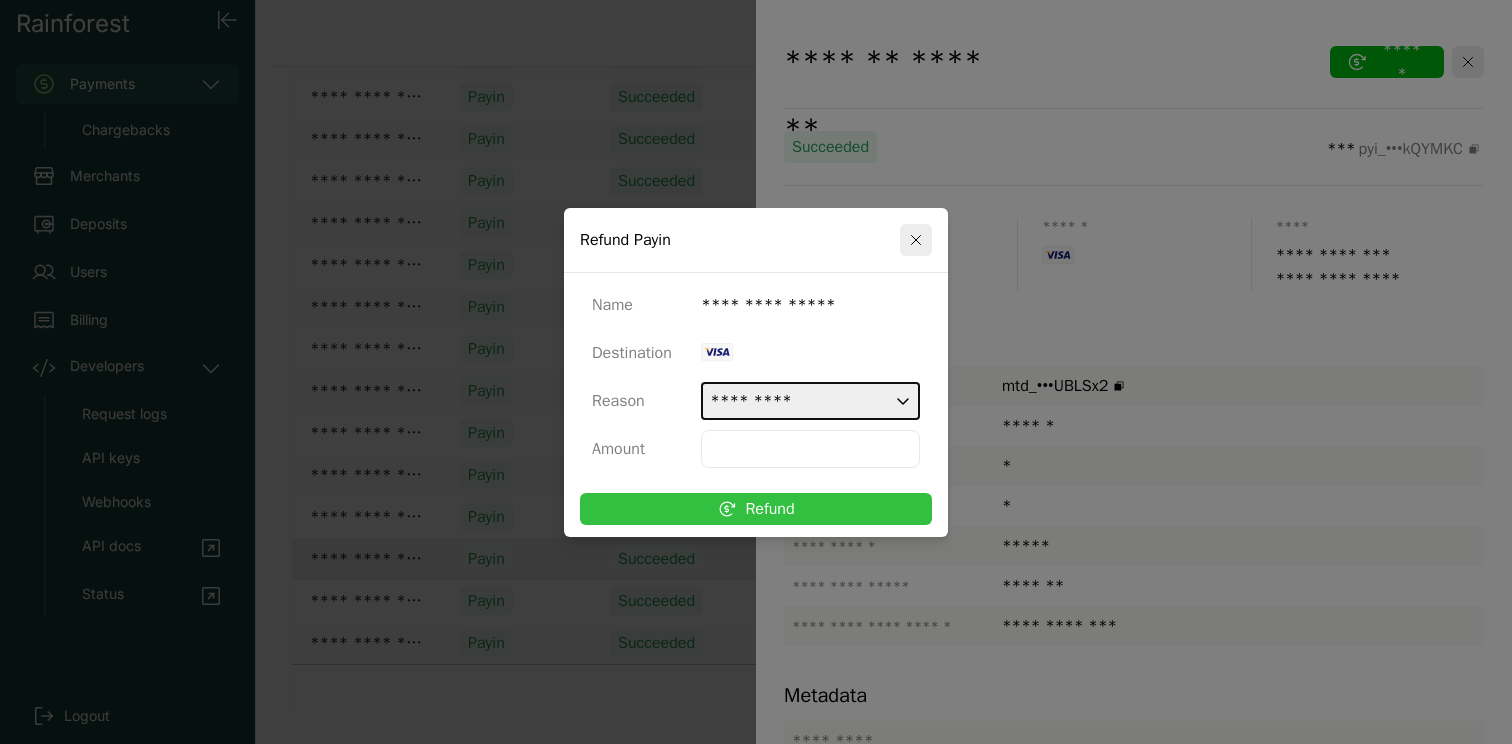 click on "Refund" at bounding box center [756, 509] 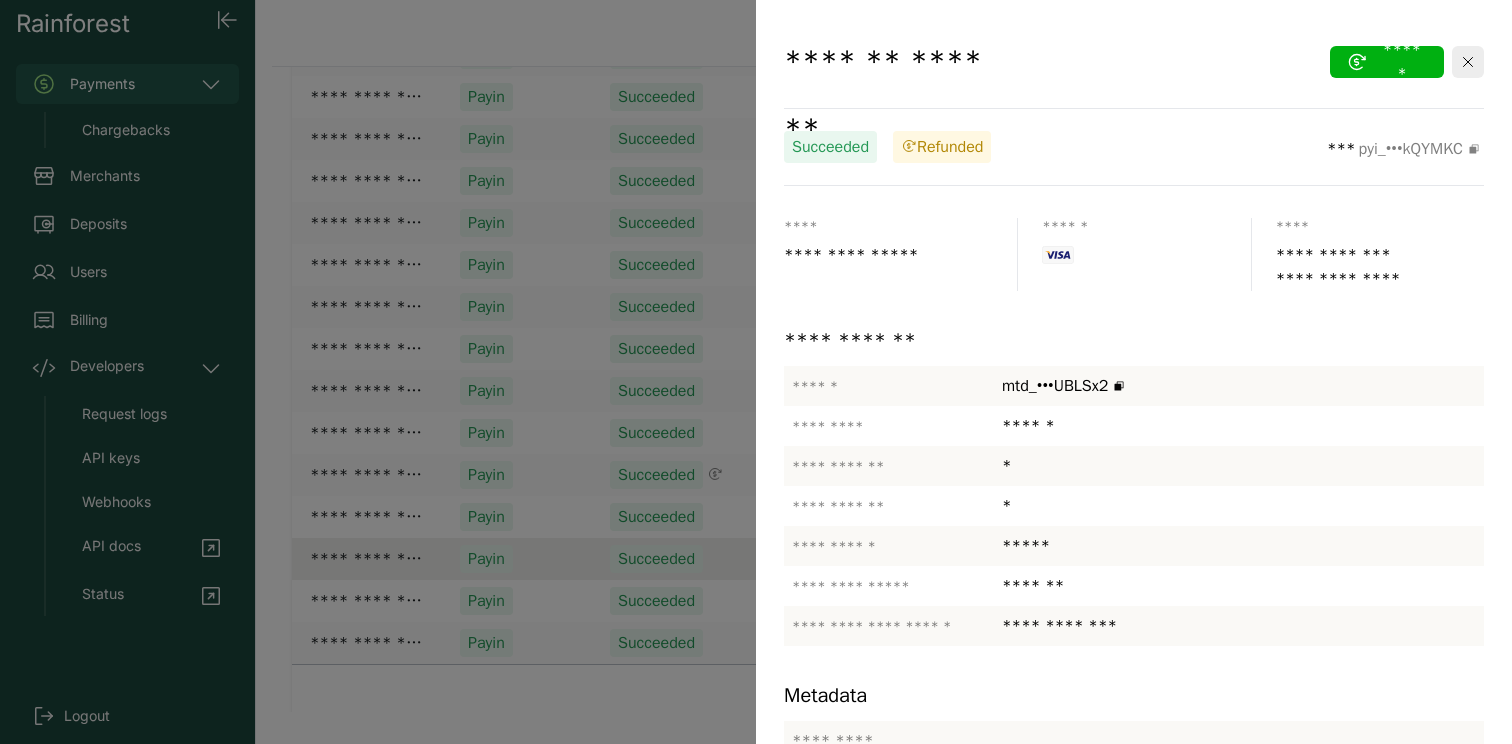 click at bounding box center [756, 372] 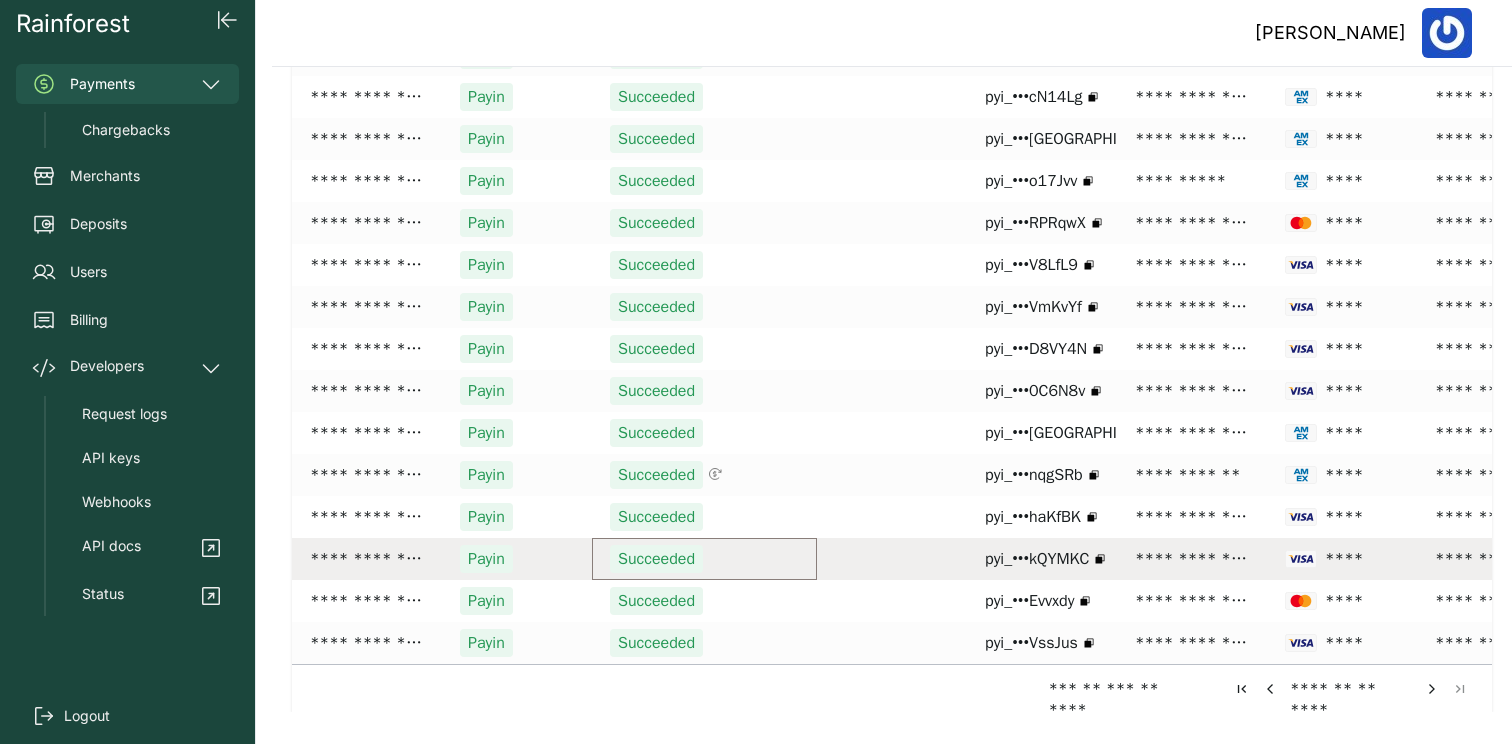 click on "Succeeded" at bounding box center [656, 559] 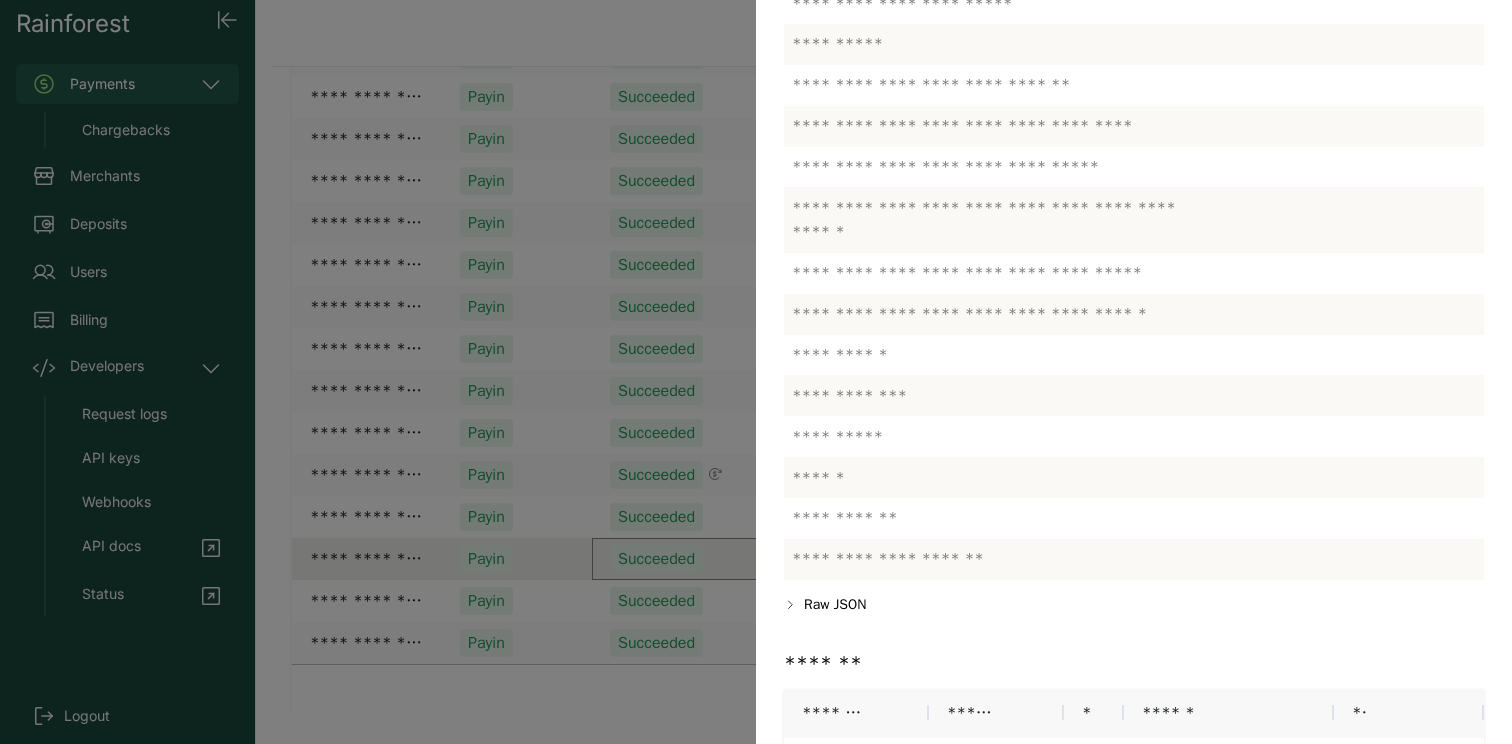 scroll, scrollTop: 1270, scrollLeft: 0, axis: vertical 